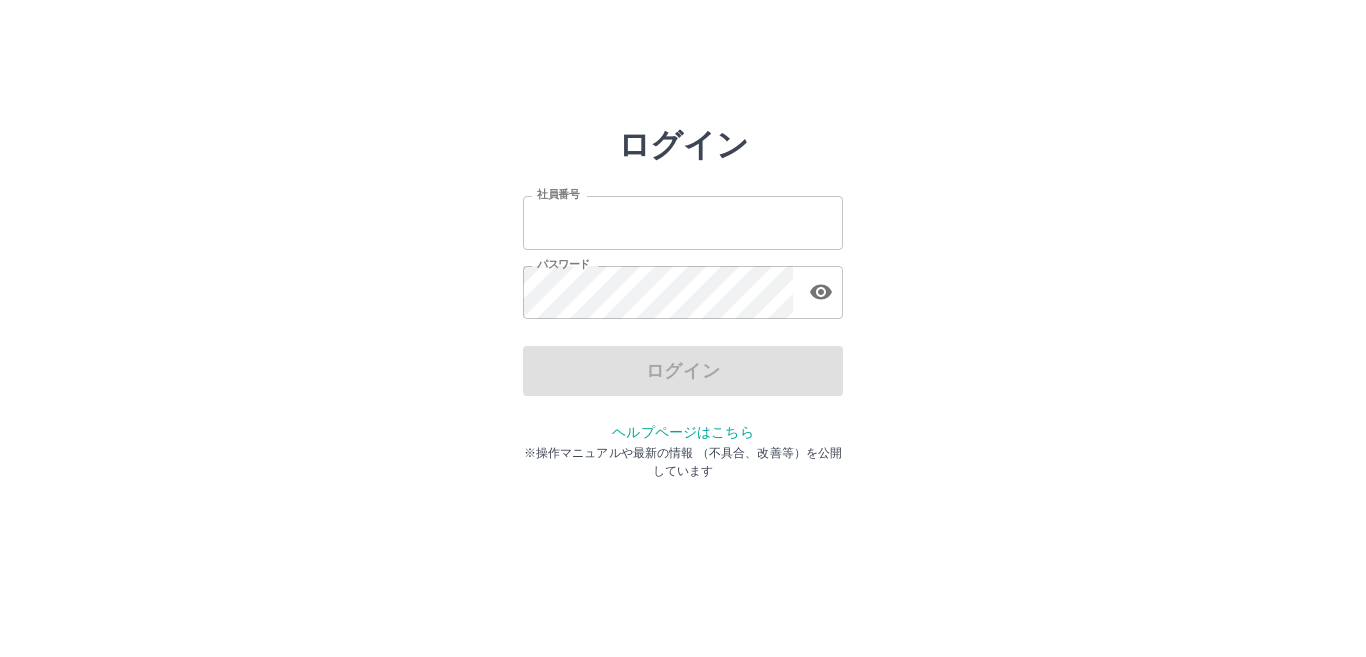 scroll, scrollTop: 0, scrollLeft: 0, axis: both 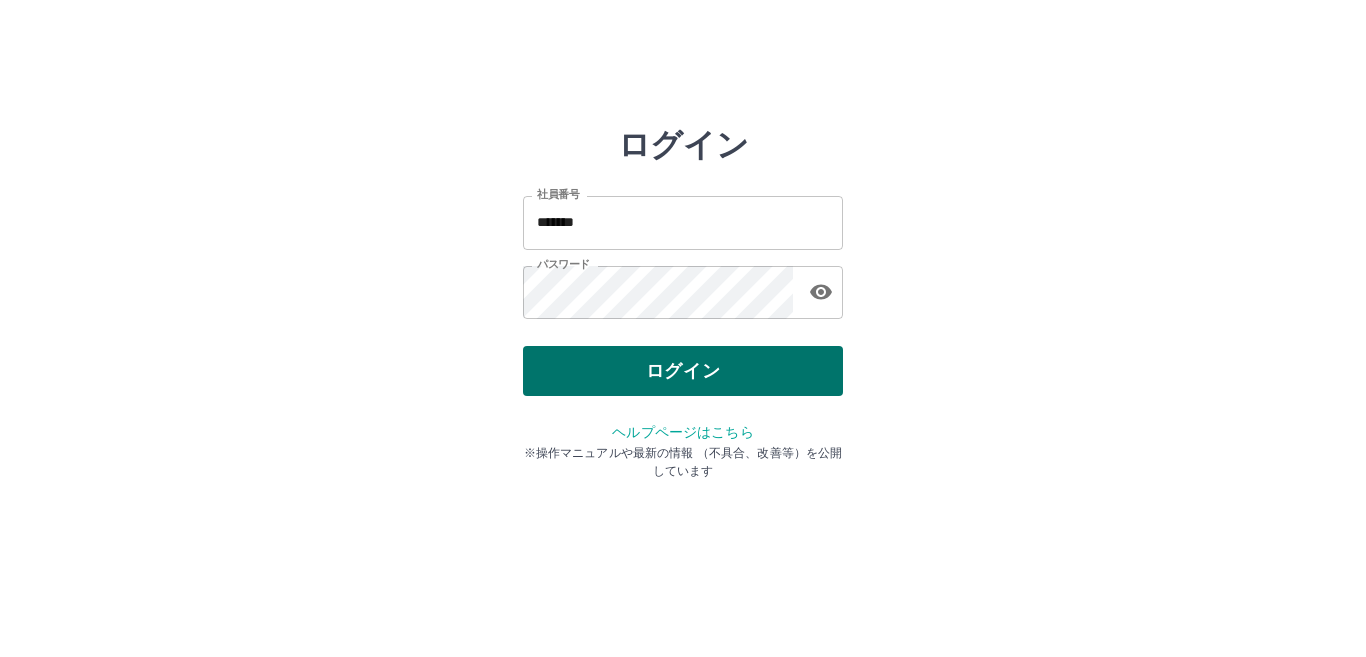 click on "ログイン" at bounding box center [683, 371] 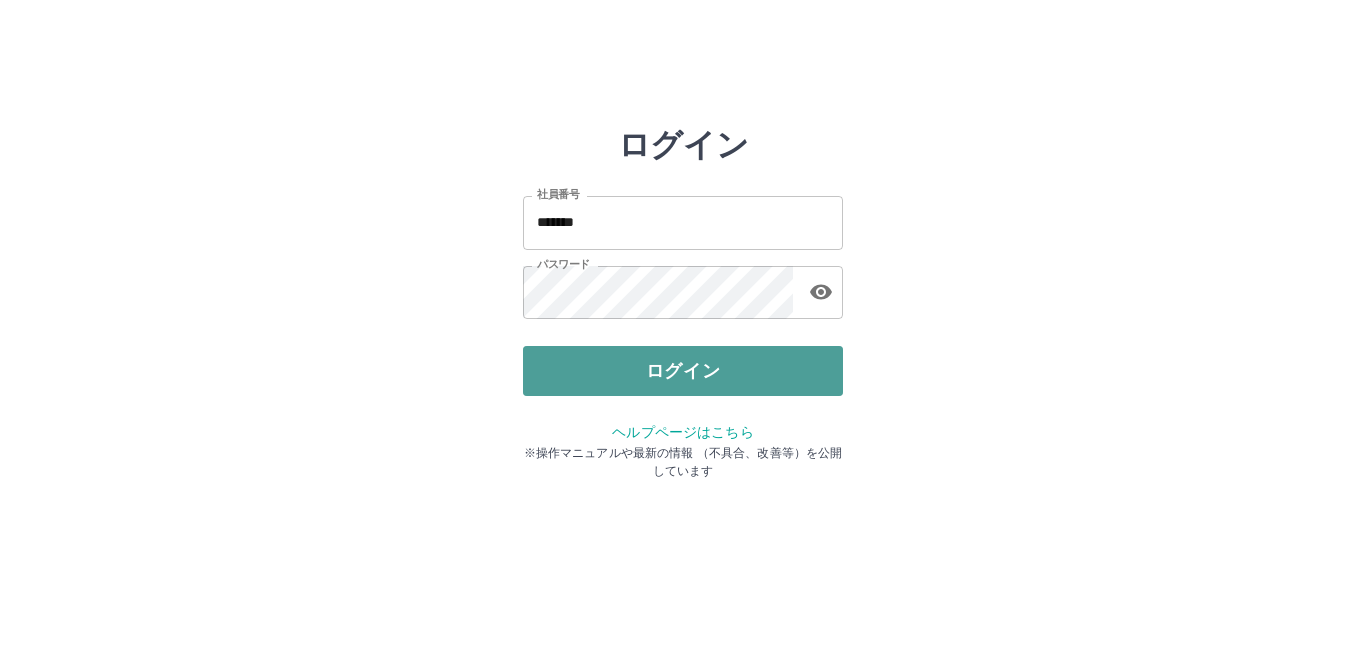 drag, startPoint x: 683, startPoint y: 373, endPoint x: 690, endPoint y: 387, distance: 15.652476 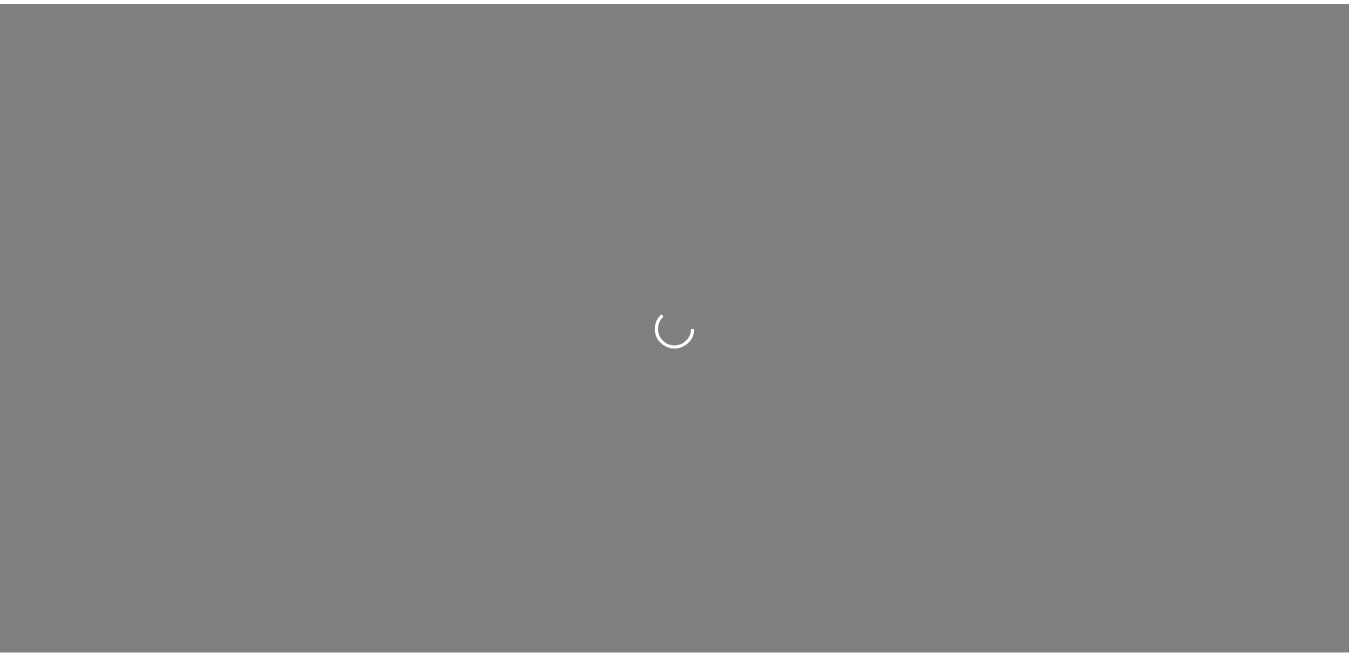scroll, scrollTop: 0, scrollLeft: 0, axis: both 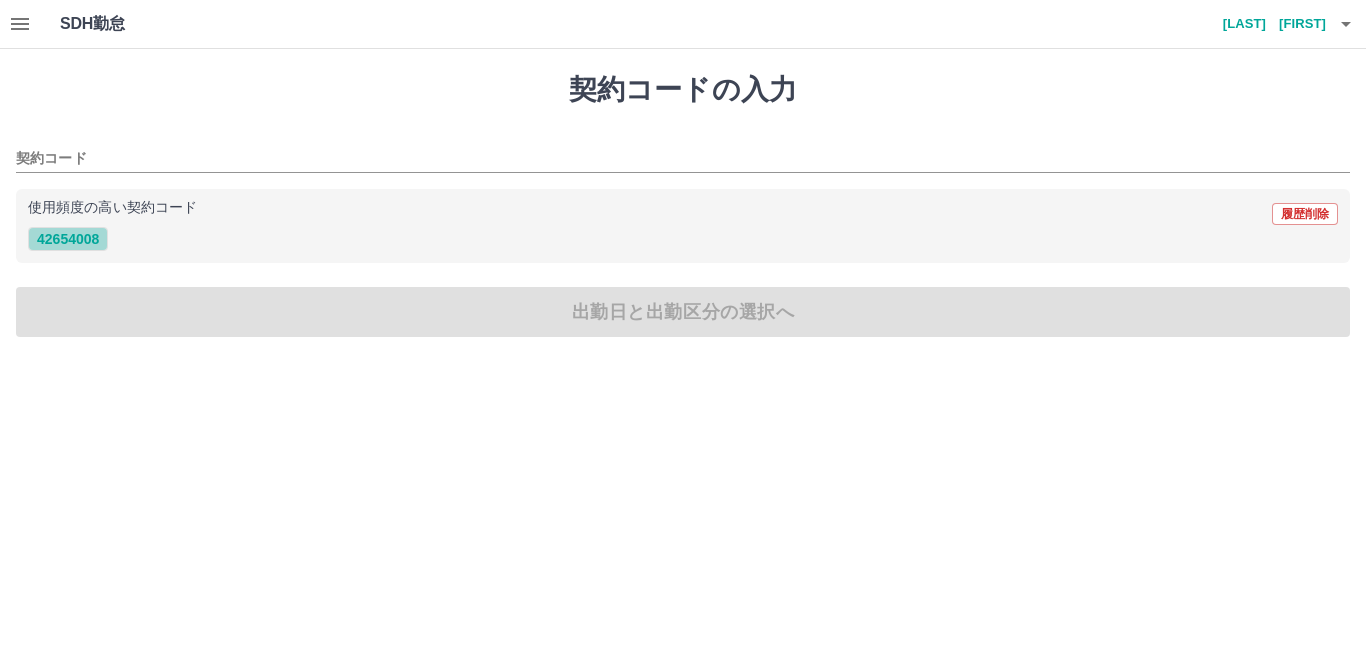 click on "42654008" at bounding box center [68, 239] 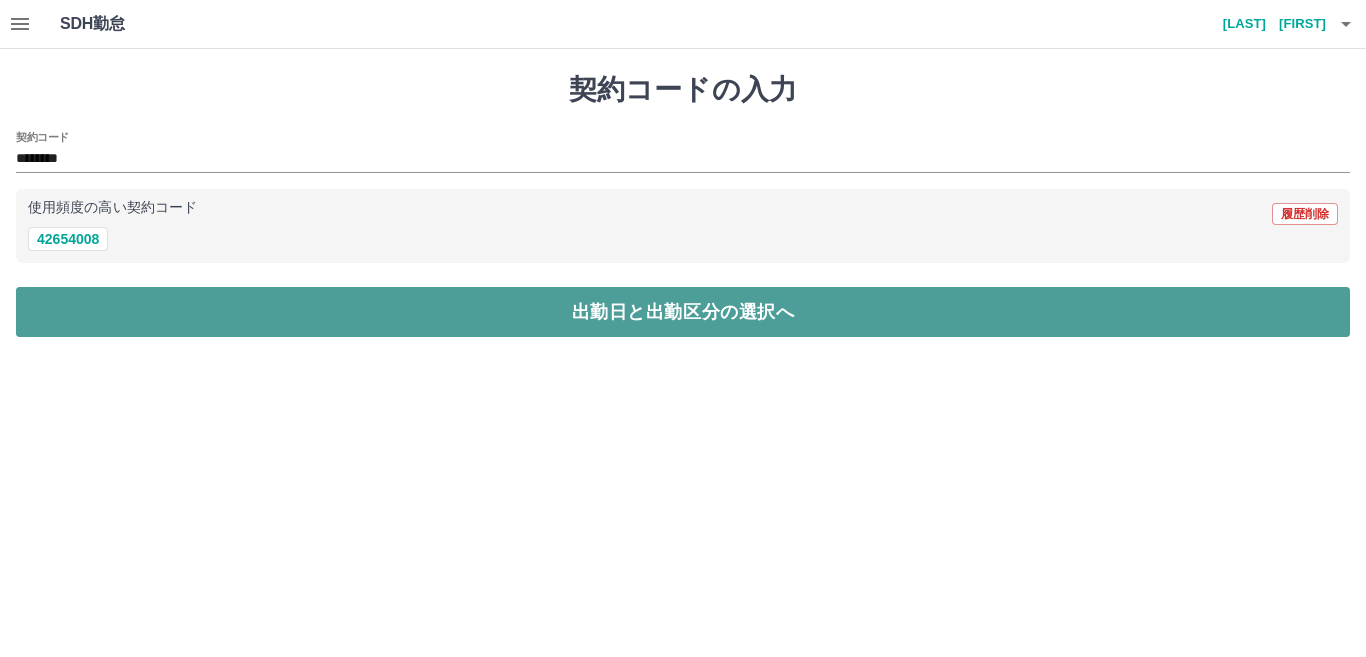 click on "出勤日と出勤区分の選択へ" at bounding box center (683, 312) 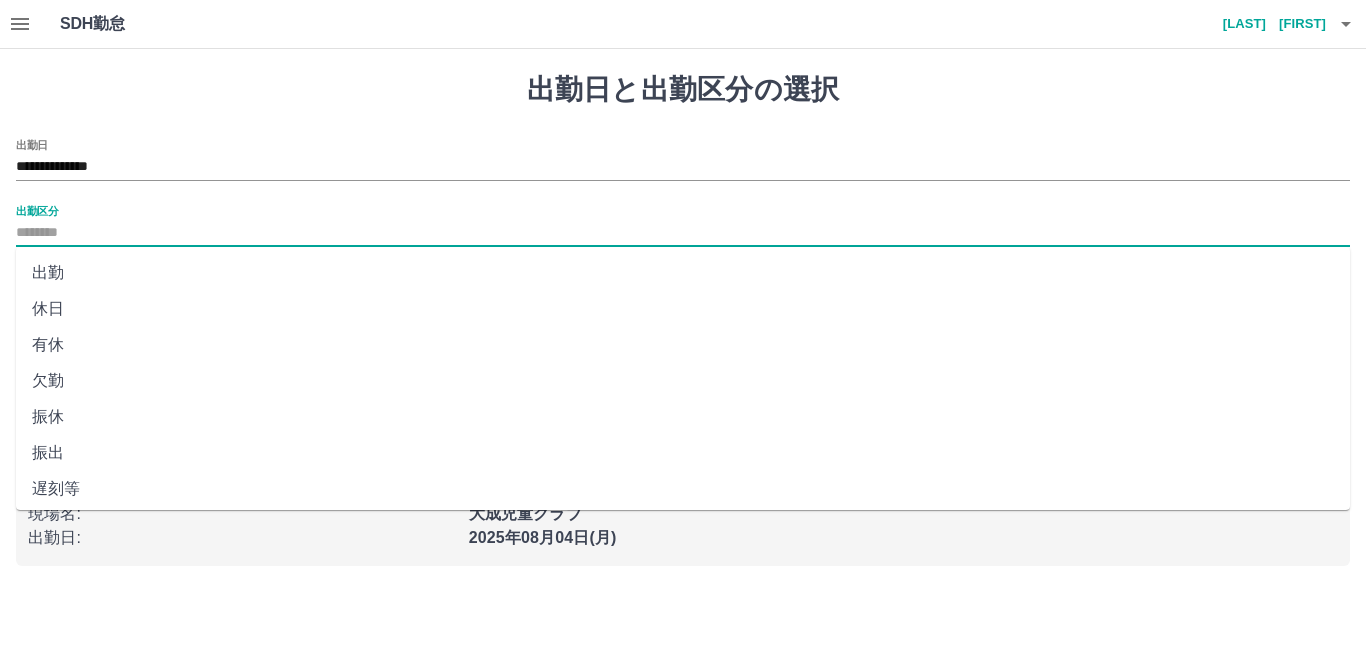 click on "出勤区分" at bounding box center (683, 233) 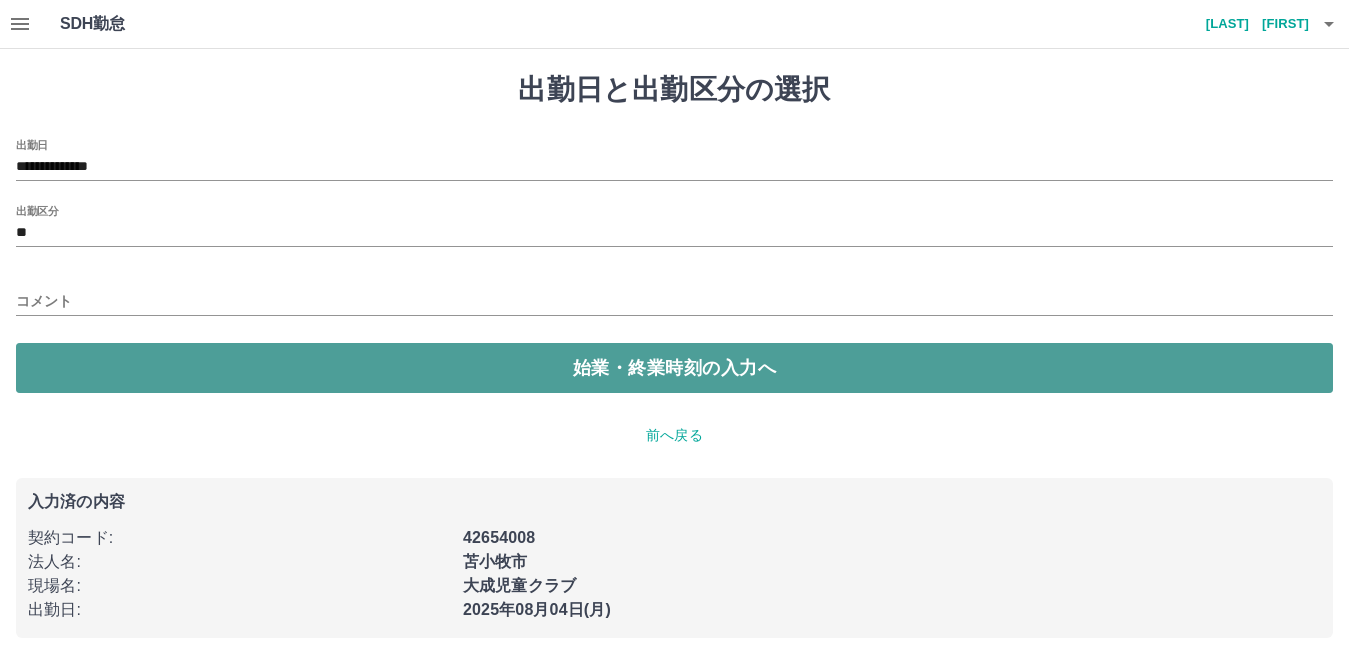 click on "始業・終業時刻の入力へ" at bounding box center (674, 368) 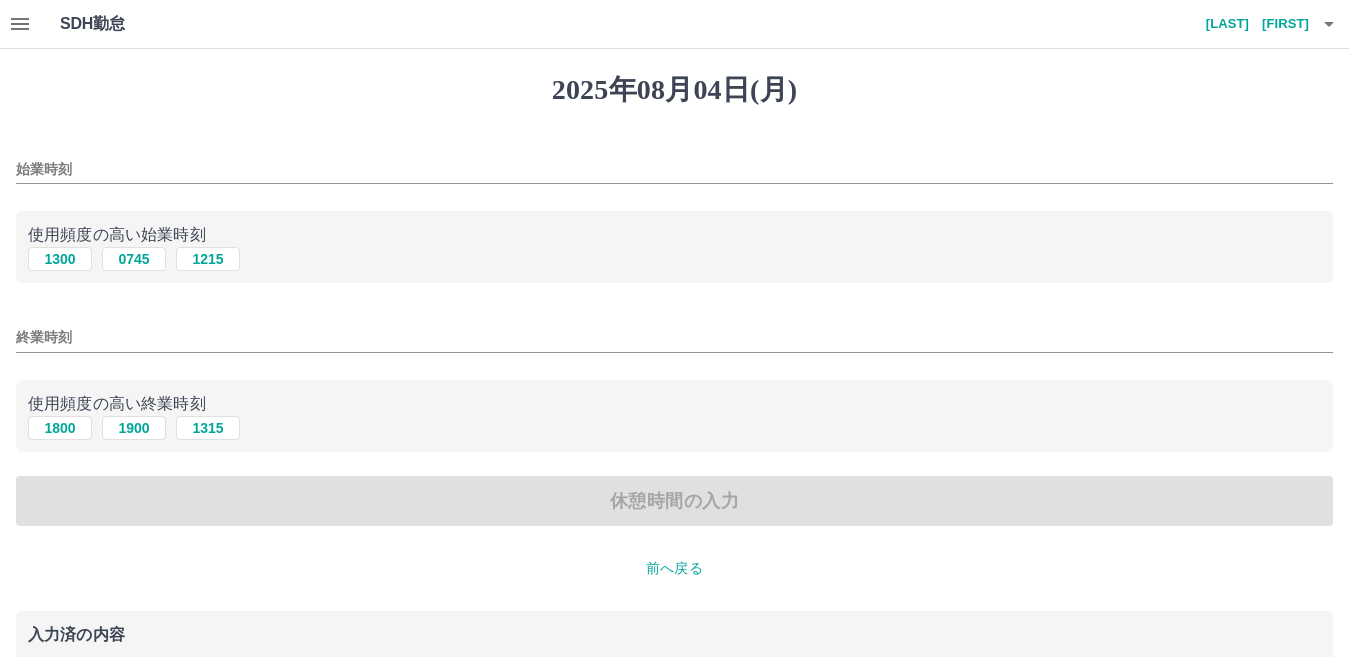 click on "使用頻度の高い始業時刻 1300 0745 1215" at bounding box center [674, 247] 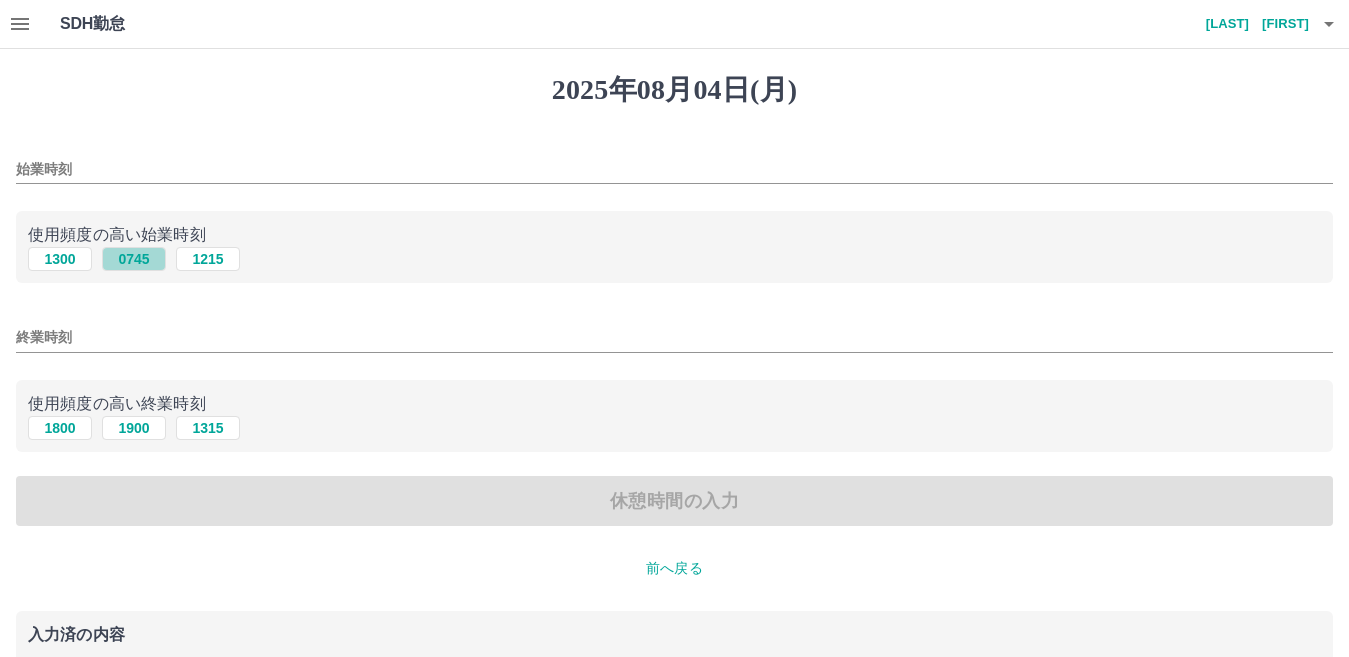 click on "0745" at bounding box center [134, 259] 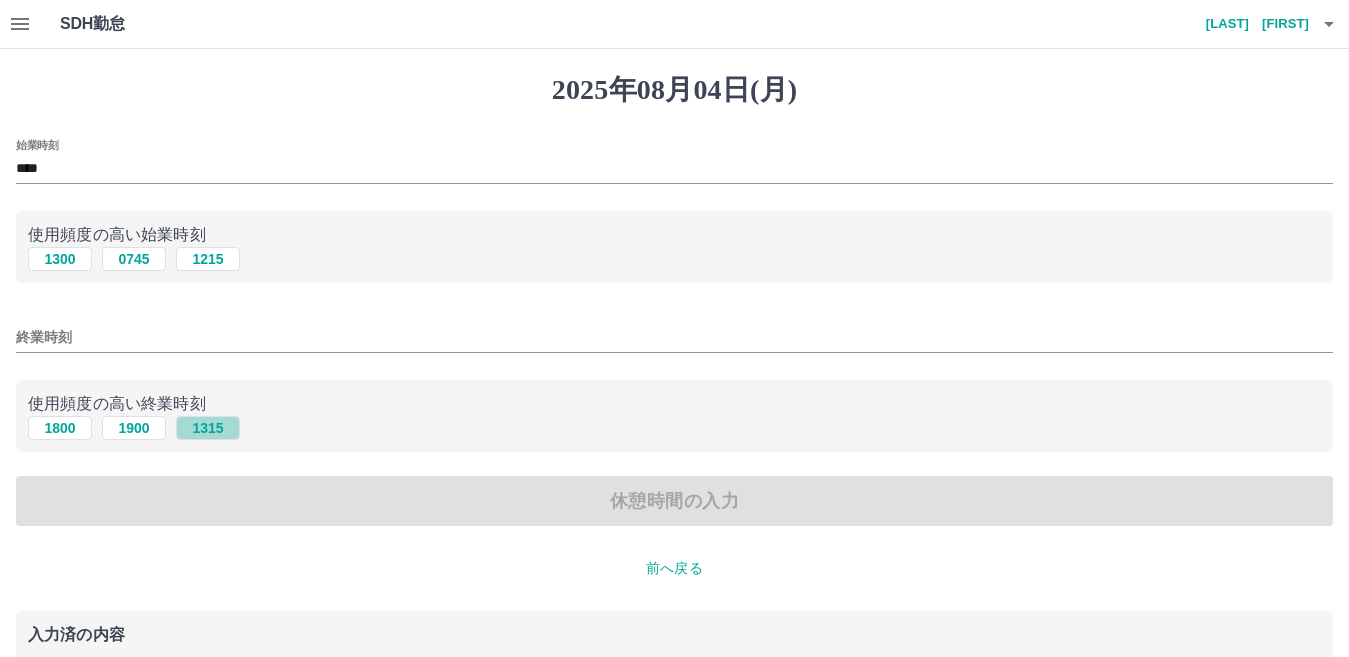 click on "1315" at bounding box center [208, 428] 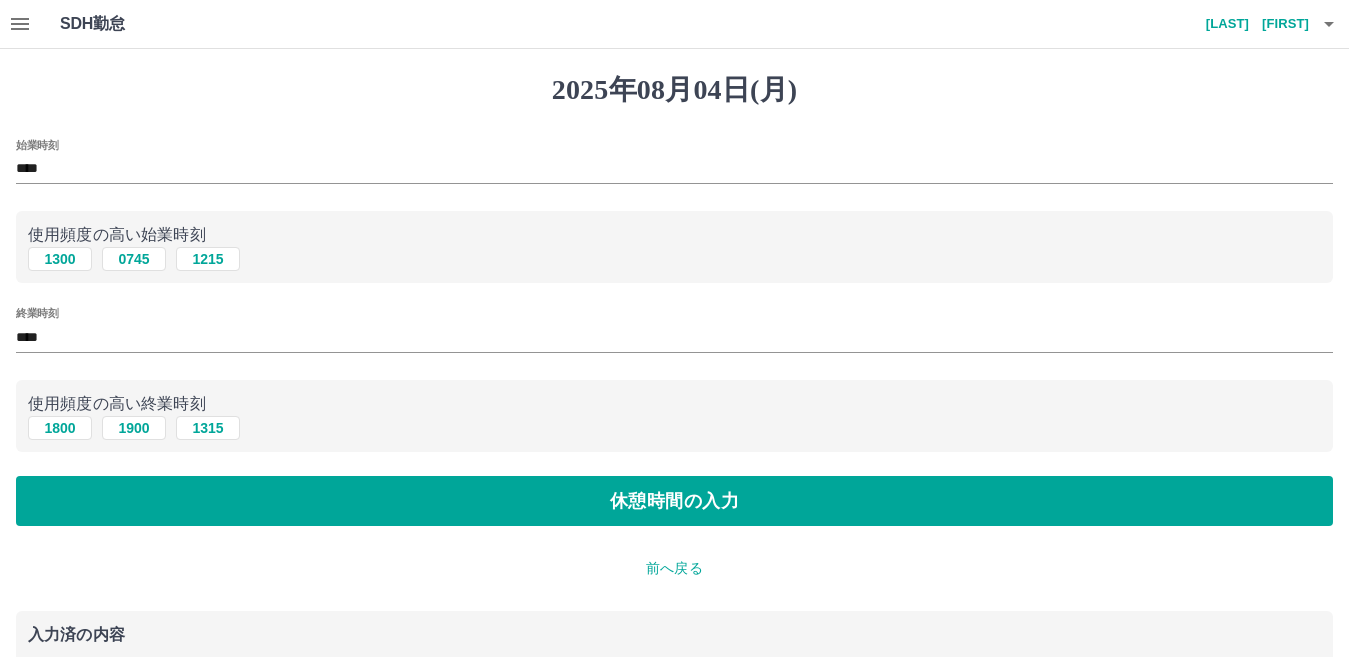 drag, startPoint x: 223, startPoint y: 506, endPoint x: 244, endPoint y: 565, distance: 62.625874 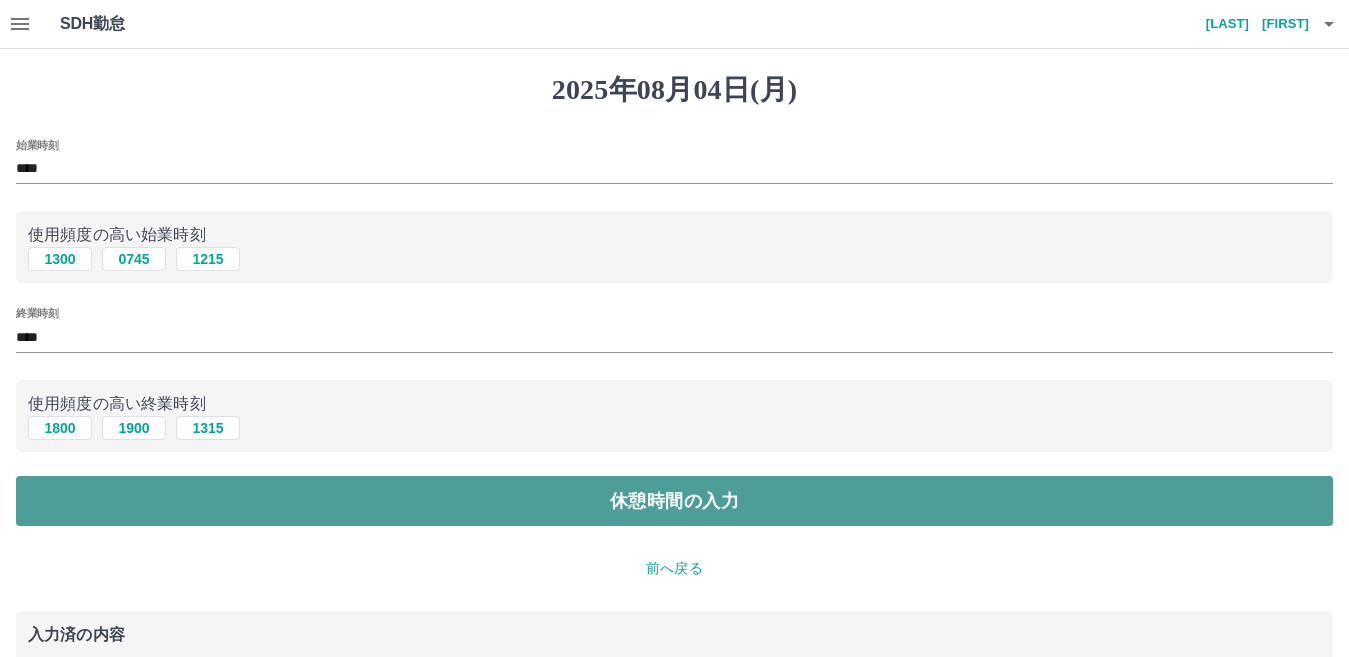 click on "休憩時間の入力" at bounding box center [674, 501] 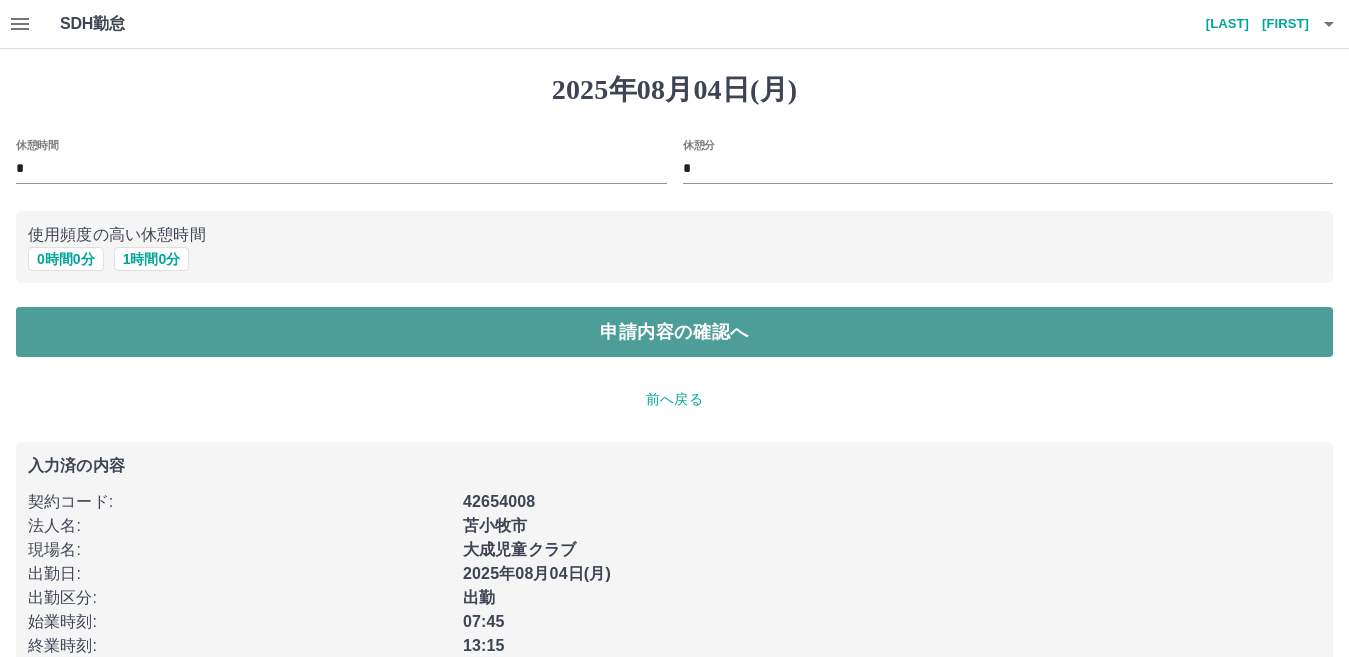drag, startPoint x: 222, startPoint y: 311, endPoint x: 238, endPoint y: 350, distance: 42.154476 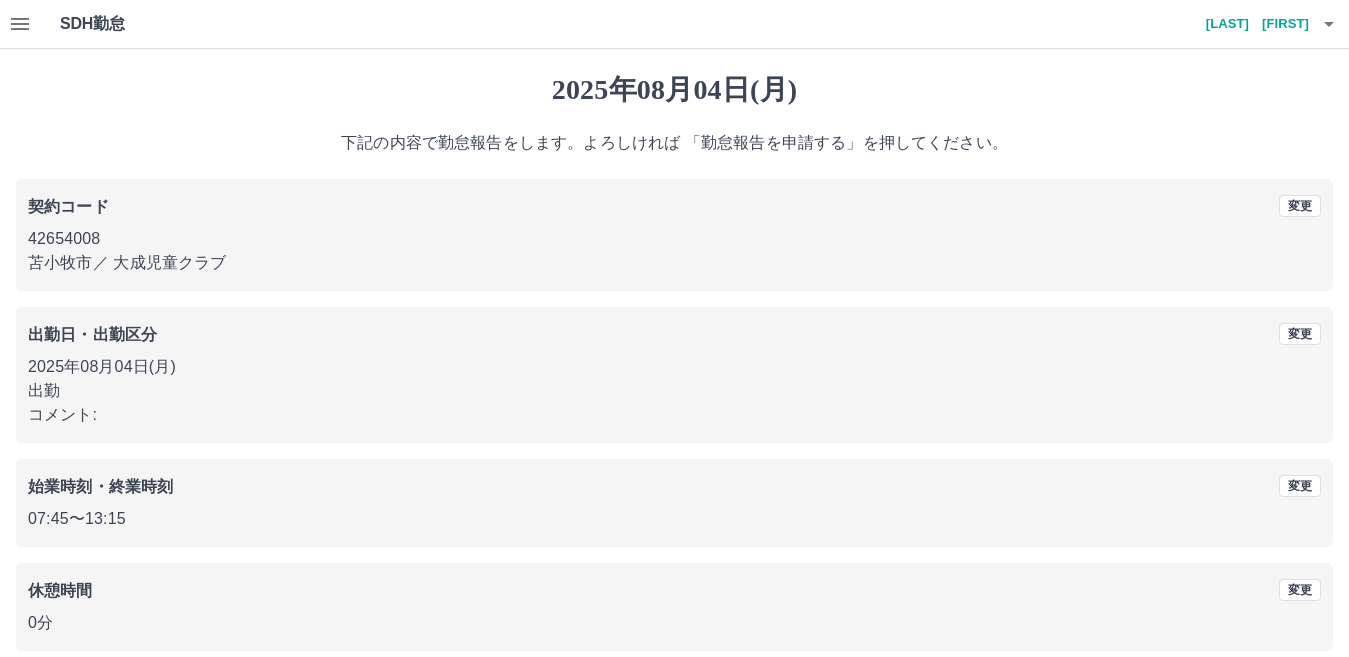scroll, scrollTop: 92, scrollLeft: 0, axis: vertical 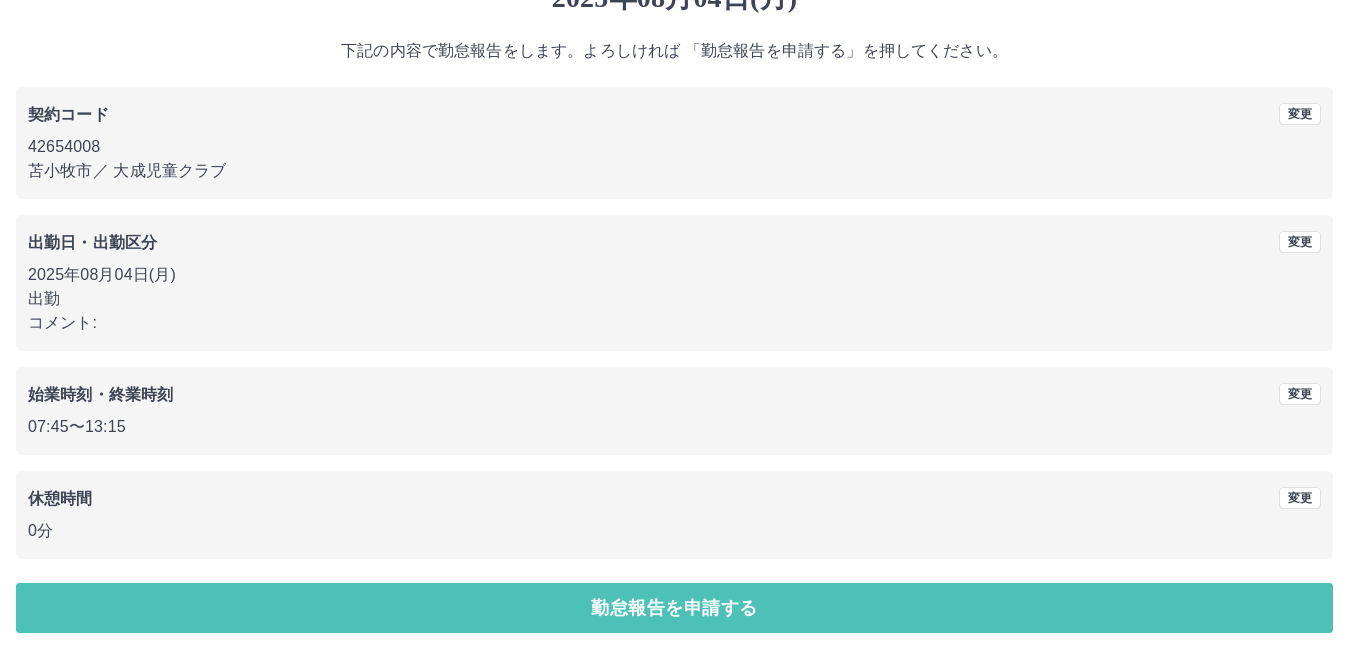 click on "勤怠報告を申請する" at bounding box center [674, 608] 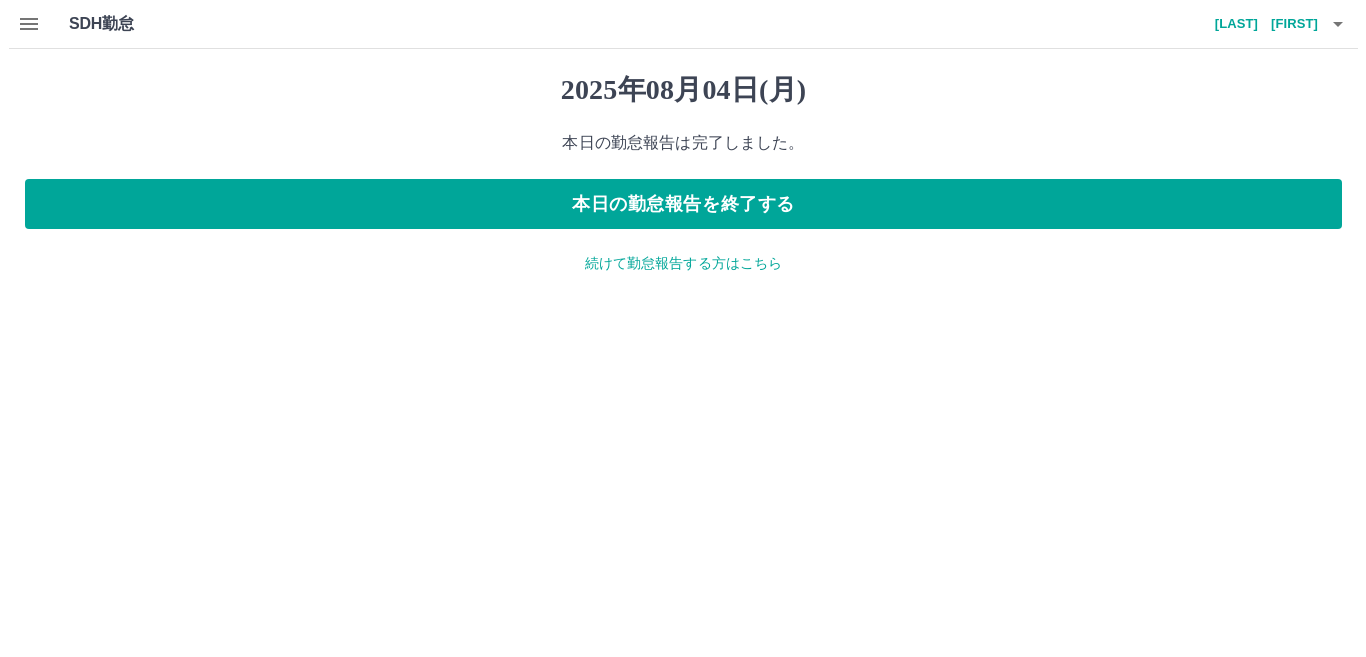 scroll, scrollTop: 0, scrollLeft: 0, axis: both 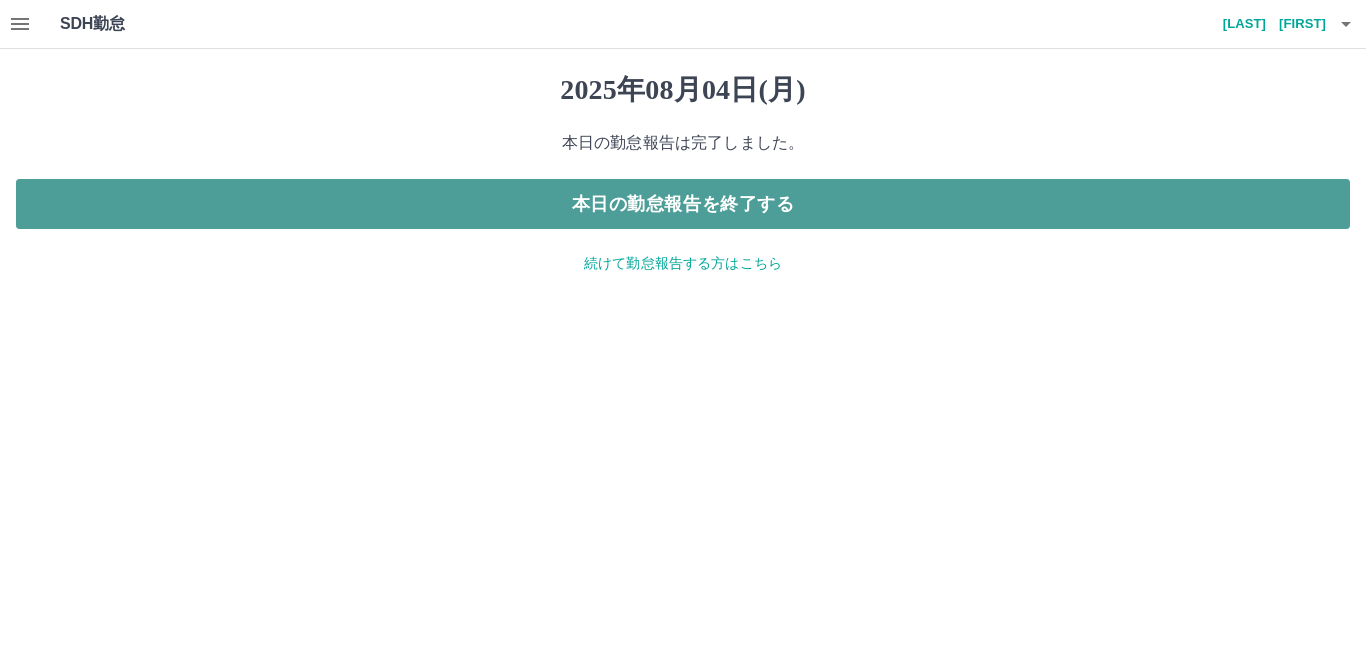 click on "本日の勤怠報告を終了する" at bounding box center (683, 204) 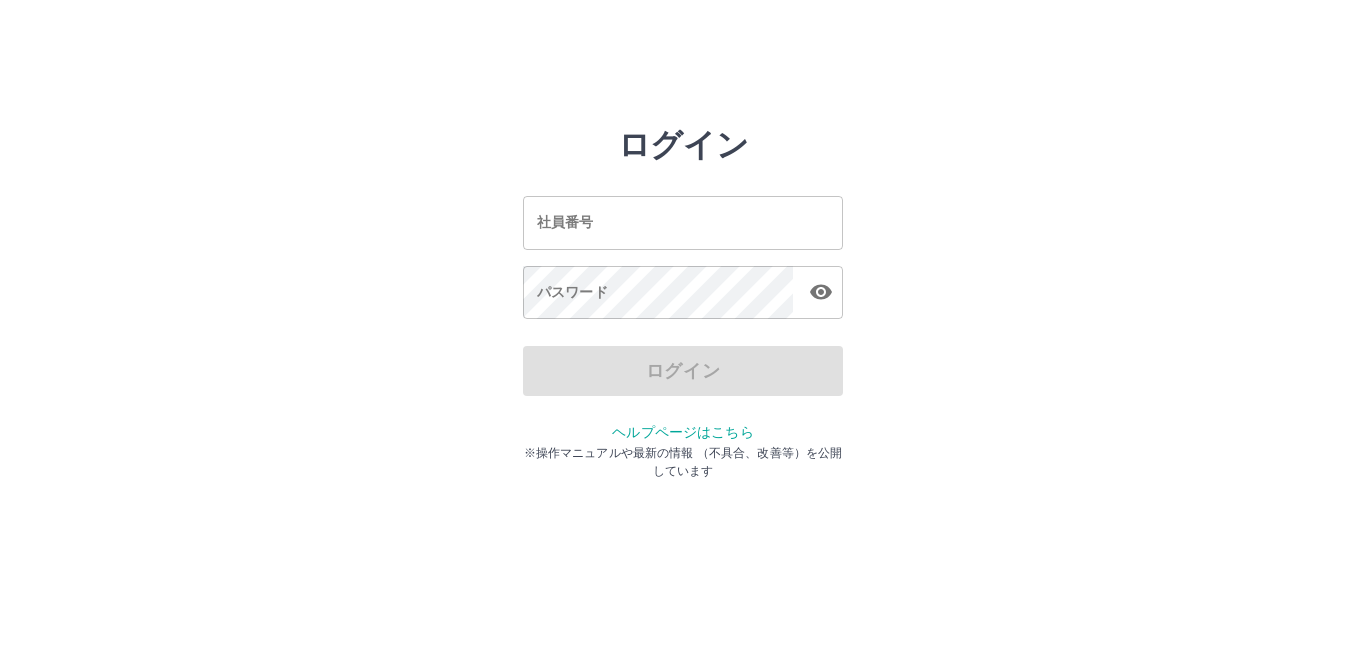 scroll, scrollTop: 0, scrollLeft: 0, axis: both 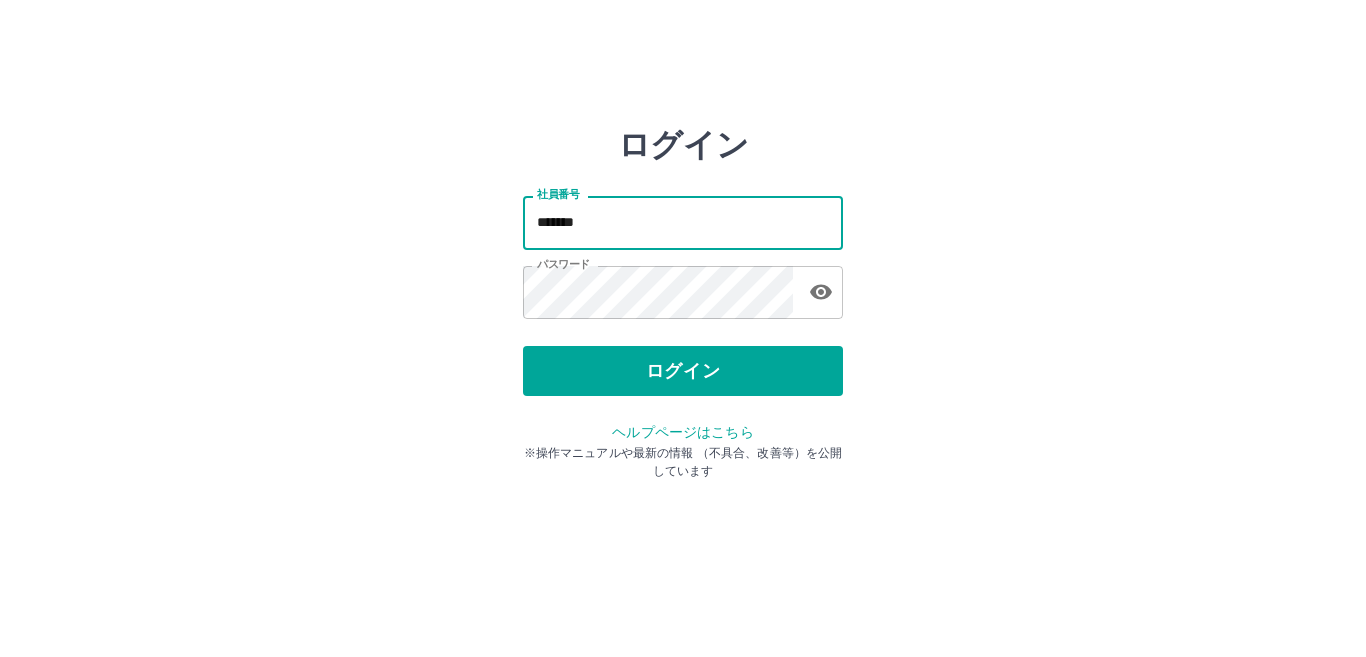 click on "*******" at bounding box center (683, 222) 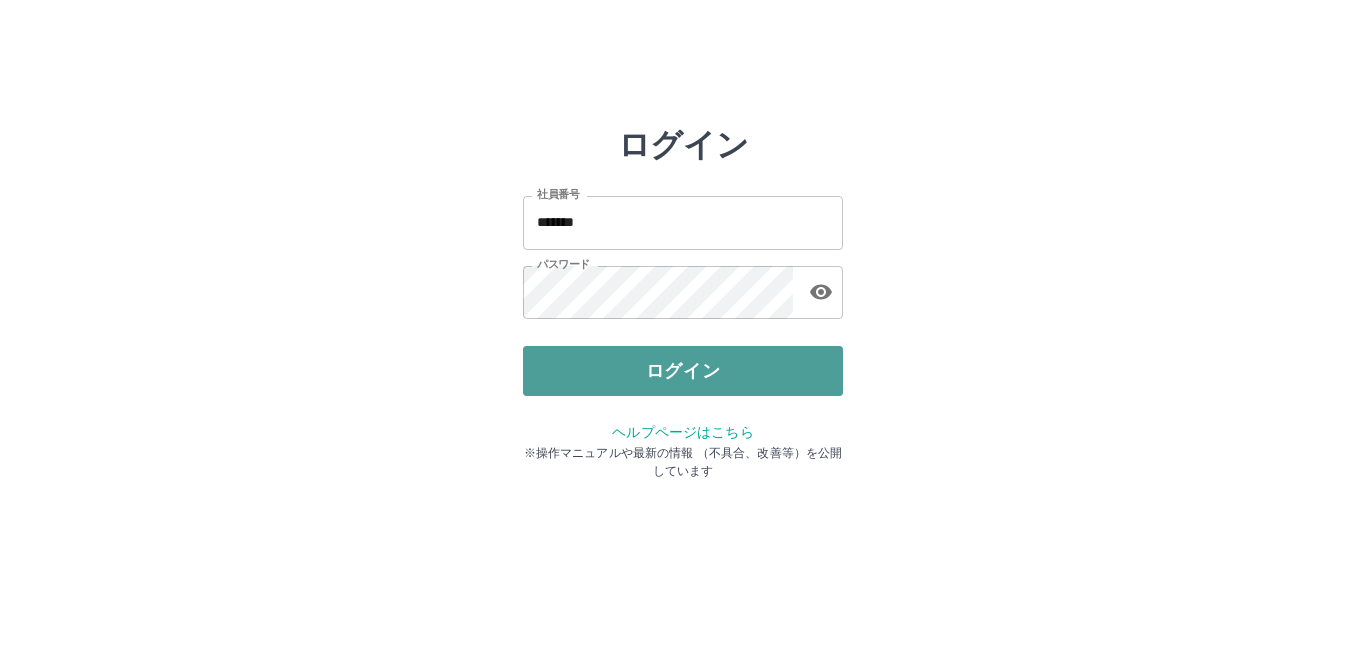 click on "ログイン" at bounding box center [683, 371] 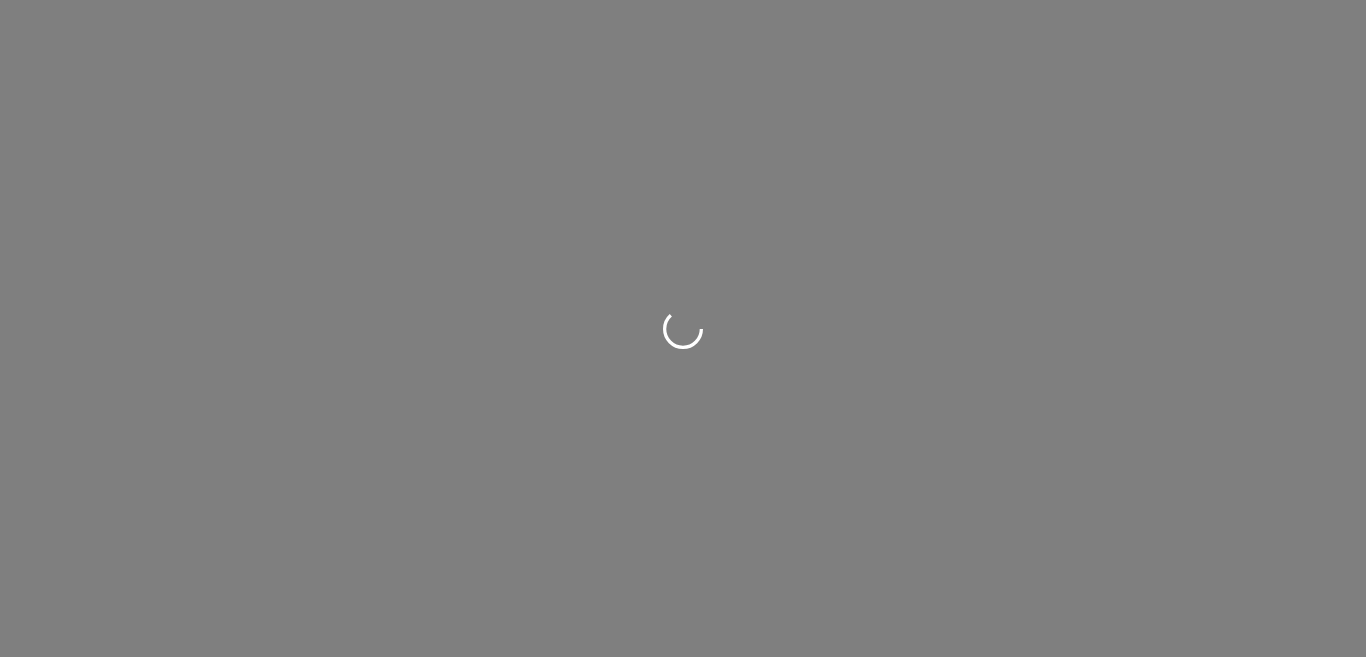 scroll, scrollTop: 0, scrollLeft: 0, axis: both 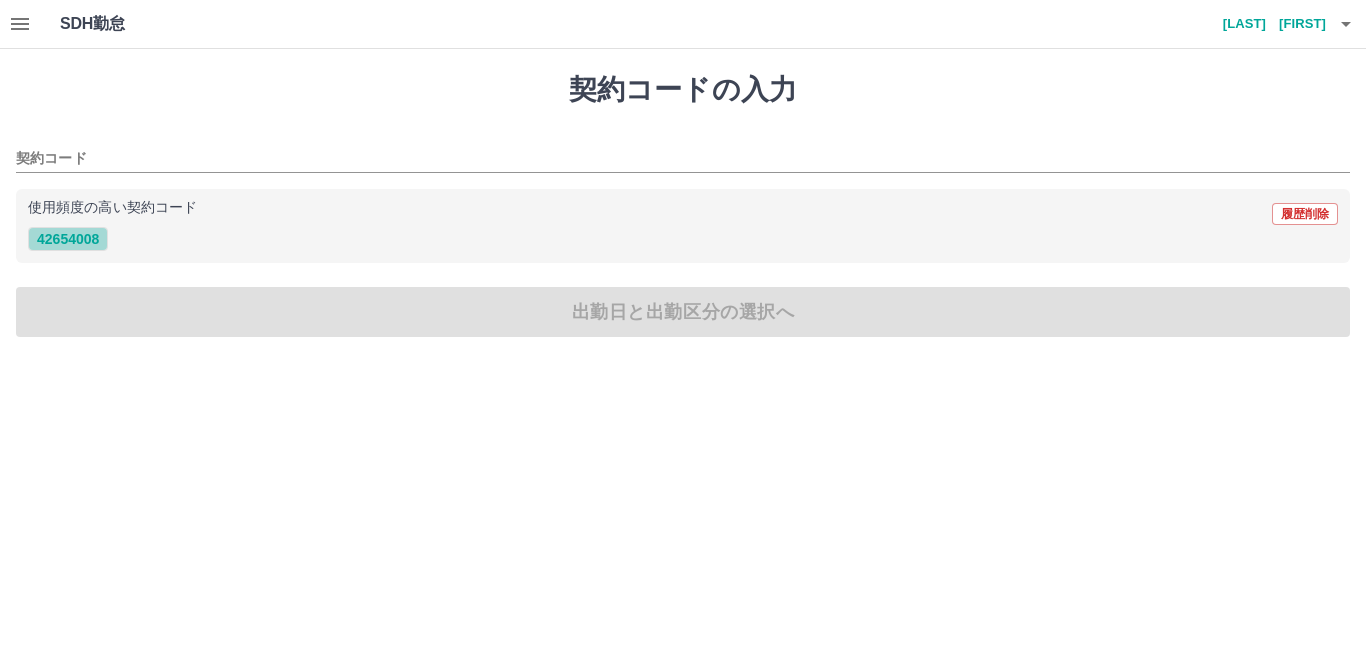 click on "42654008" at bounding box center (68, 239) 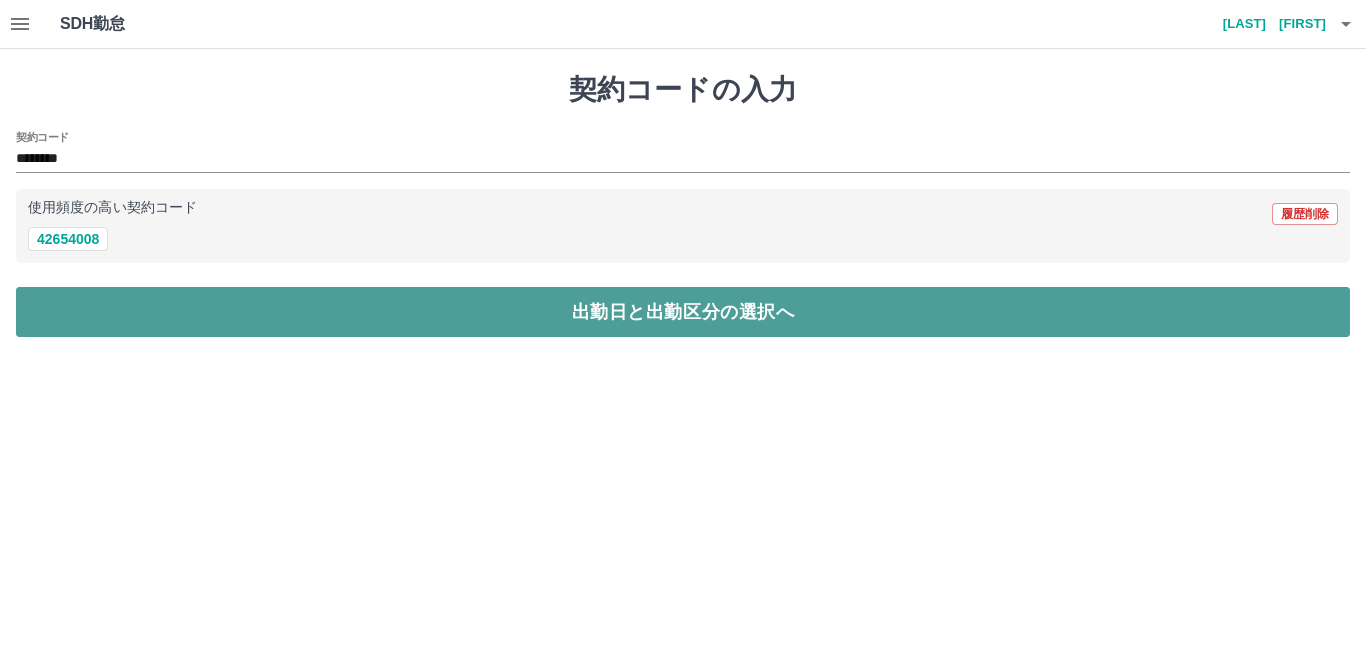 click on "出勤日と出勤区分の選択へ" at bounding box center (683, 312) 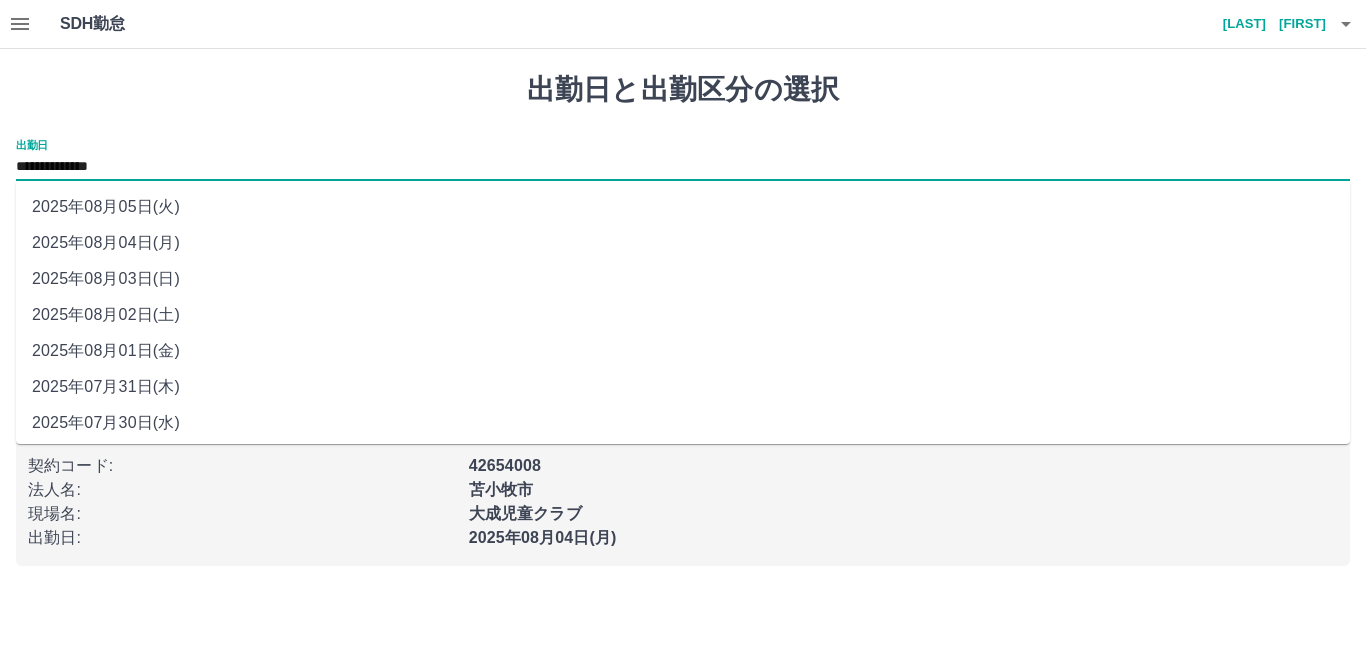 click on "**********" at bounding box center [683, 167] 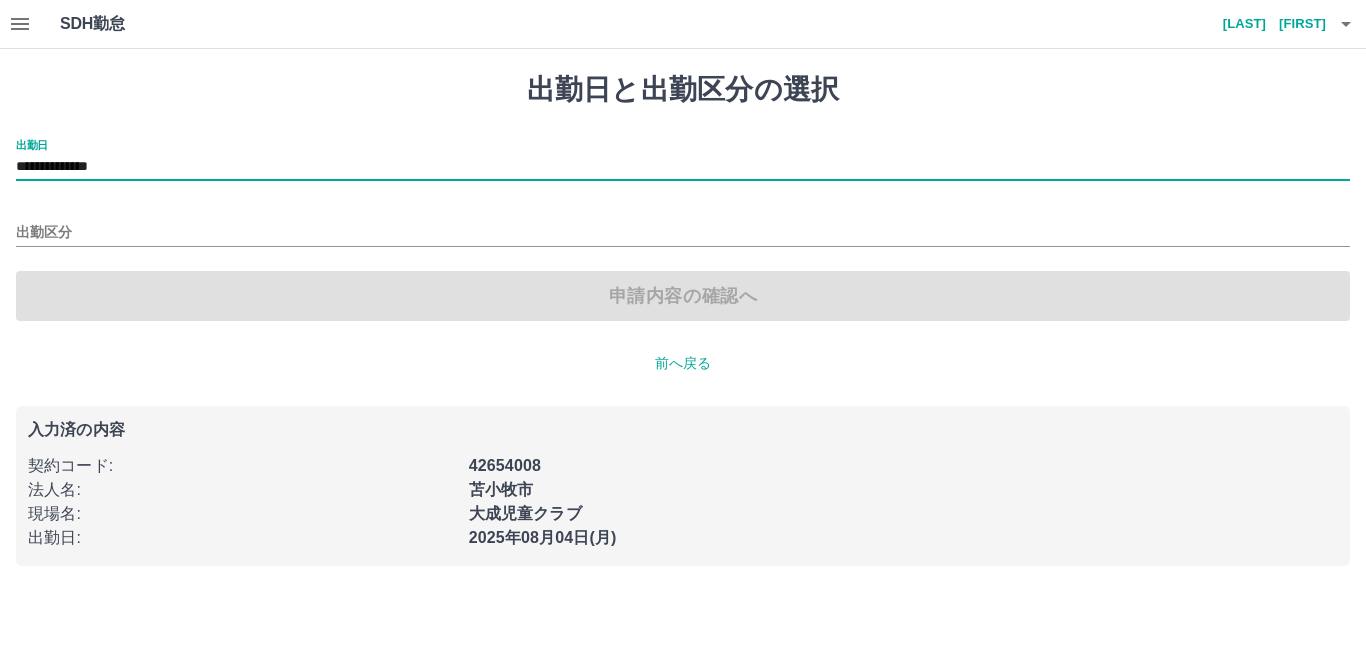click on "**********" at bounding box center [683, 167] 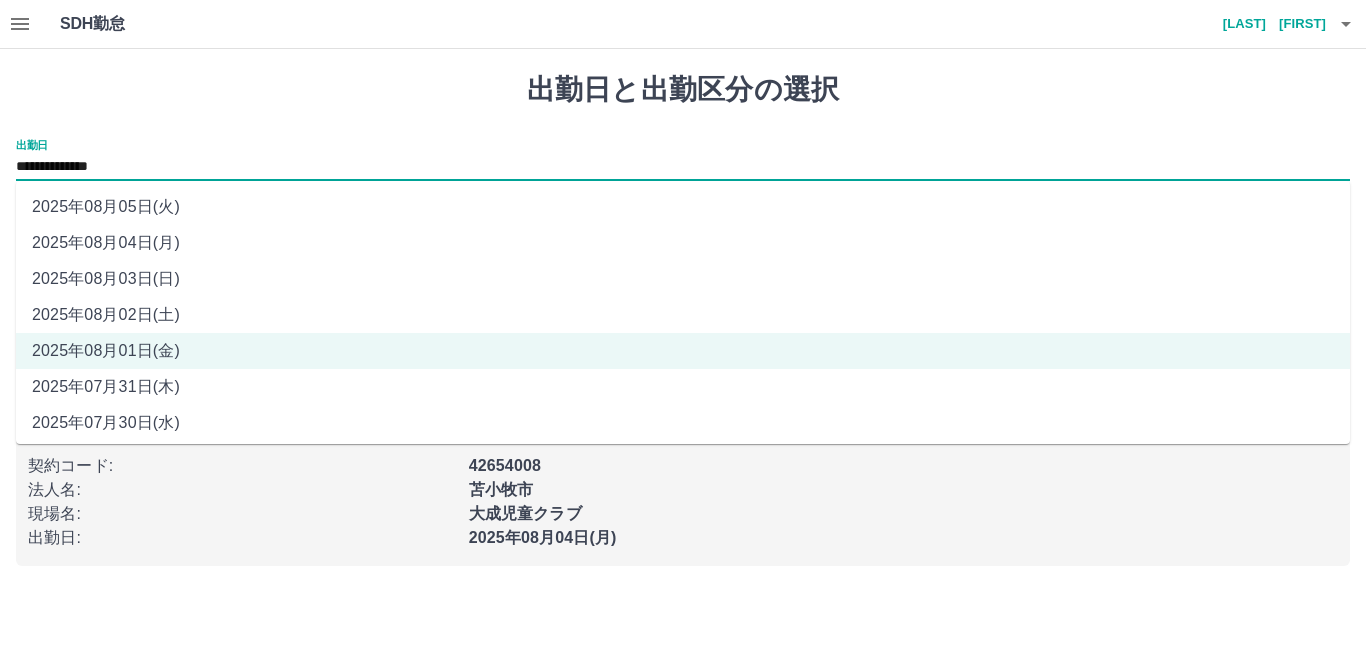 click on "2025年08月02日(土)" at bounding box center [683, 315] 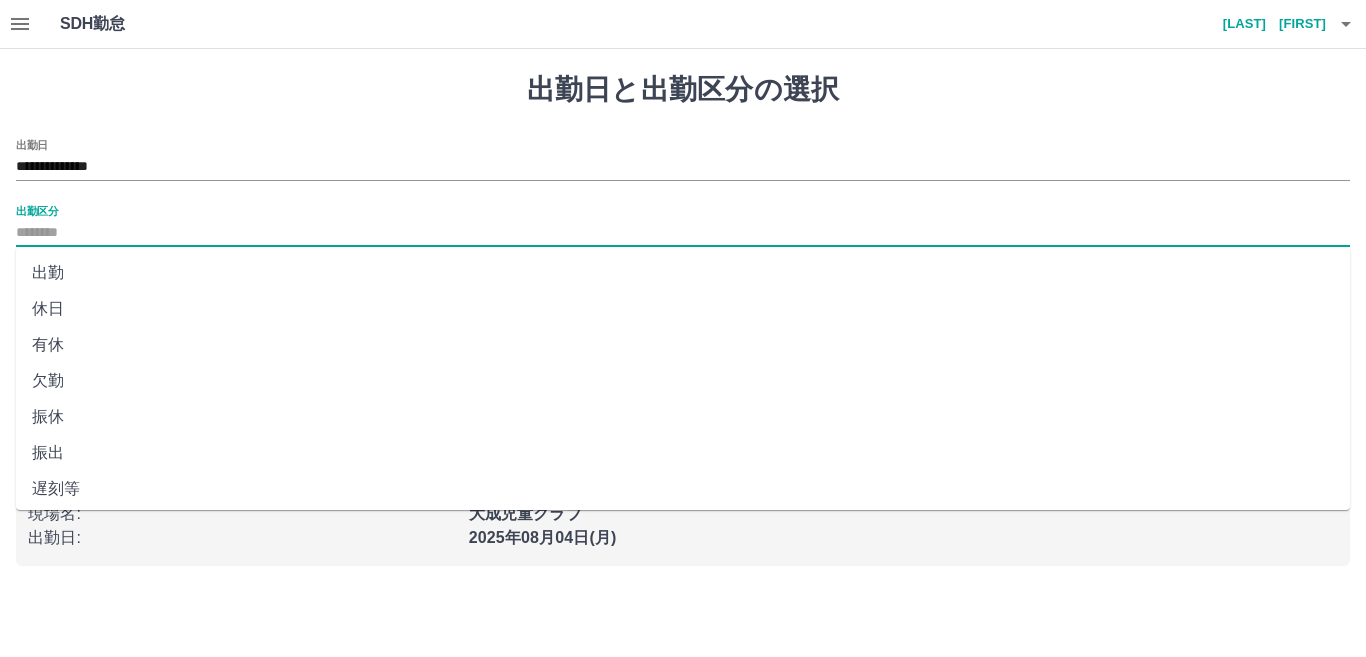 click on "出勤区分" at bounding box center (683, 233) 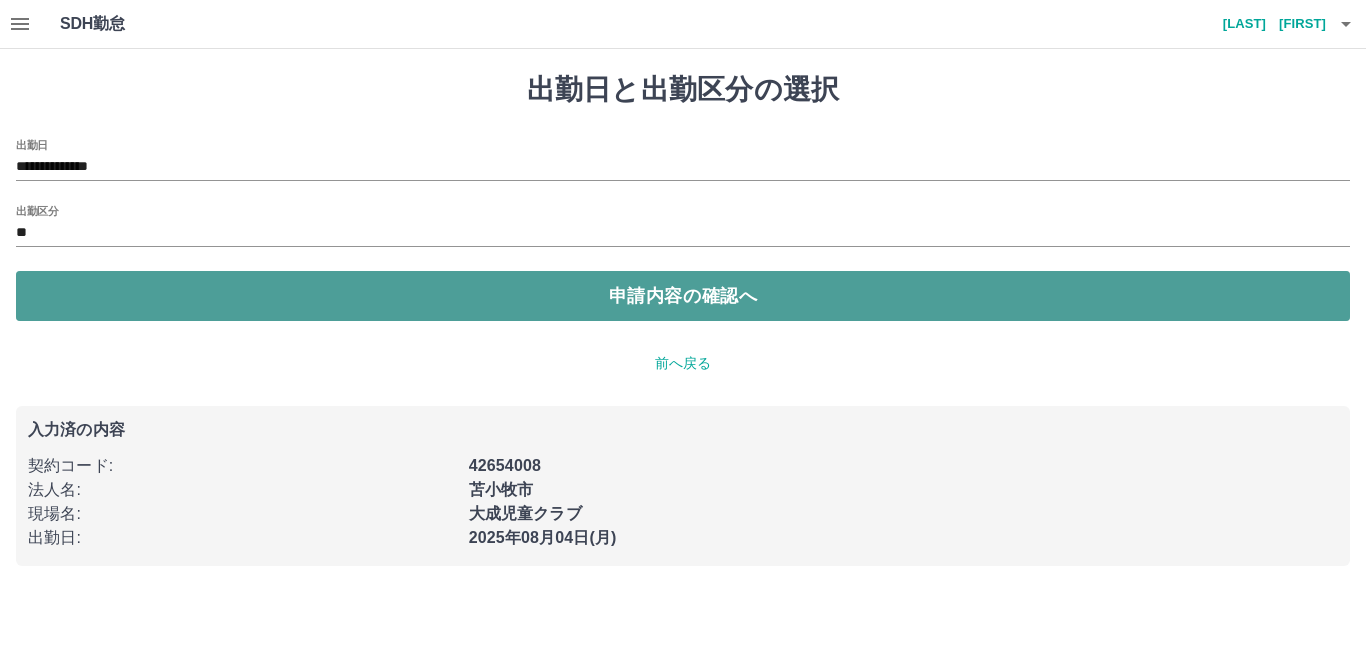 click on "申請内容の確認へ" at bounding box center (683, 296) 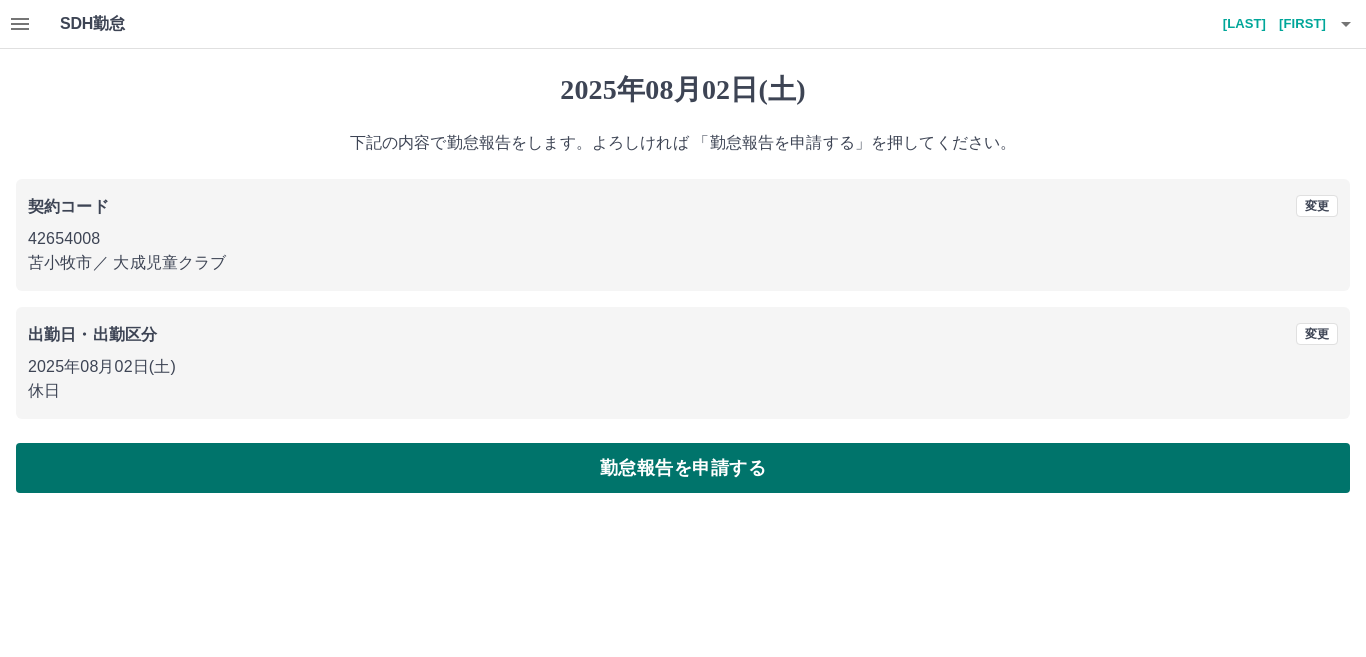 click on "勤怠報告を申請する" at bounding box center [683, 468] 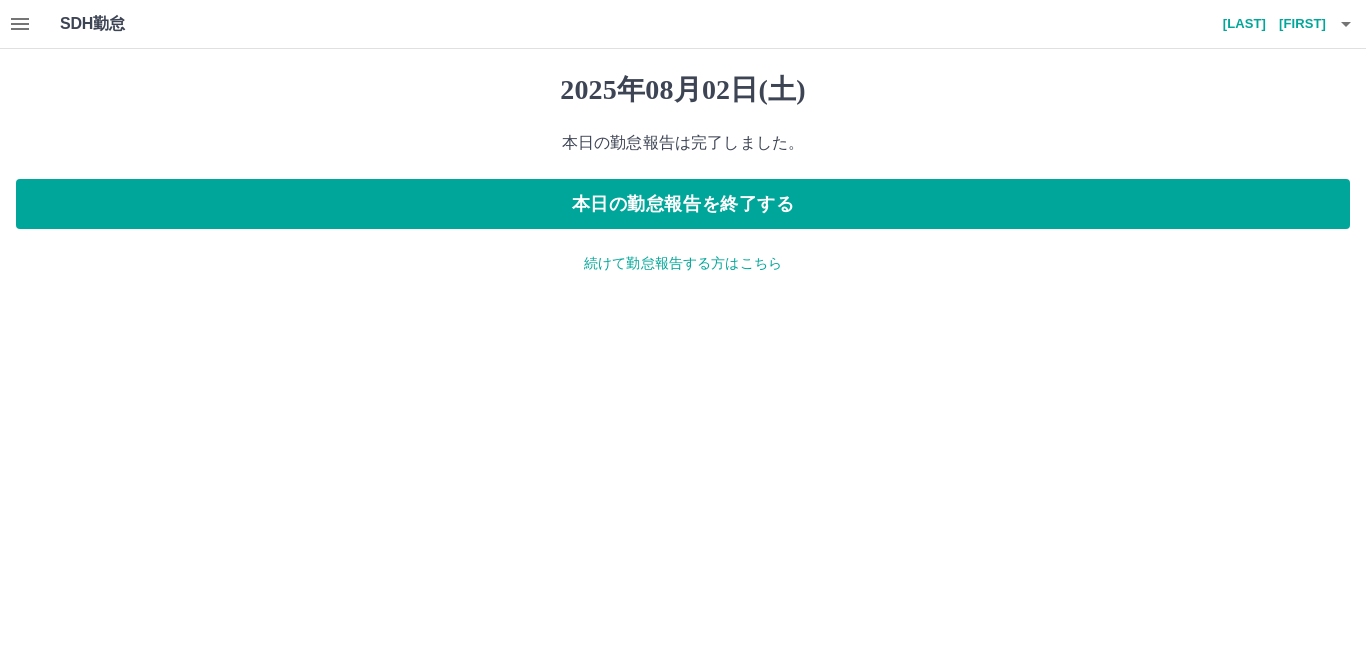 click on "続けて勤怠報告する方はこちら" at bounding box center (683, 263) 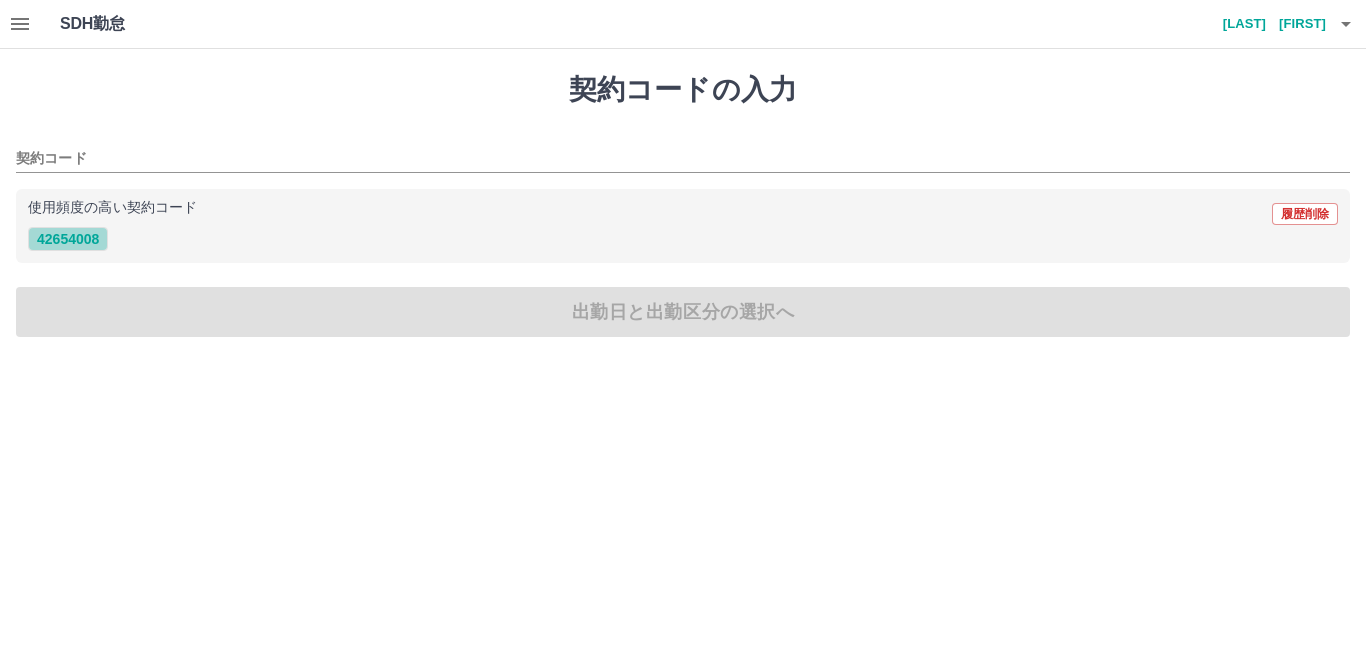 click on "42654008" at bounding box center [68, 239] 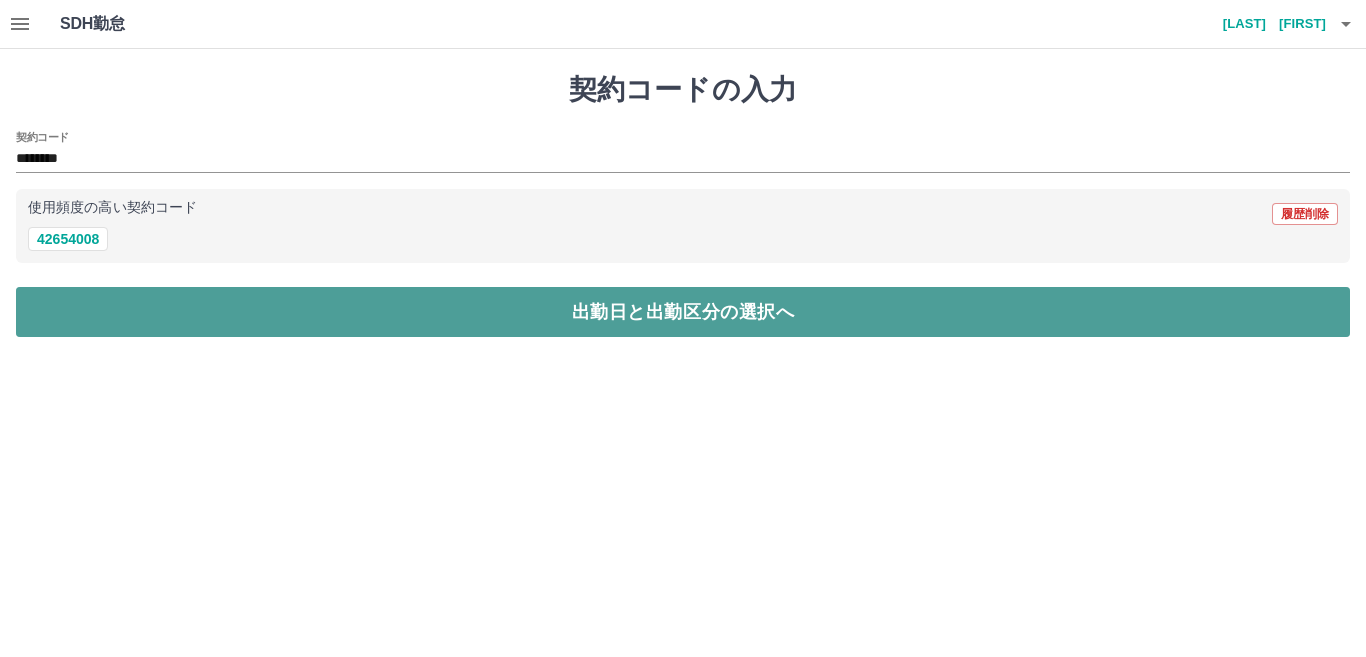 click on "出勤日と出勤区分の選択へ" at bounding box center (683, 312) 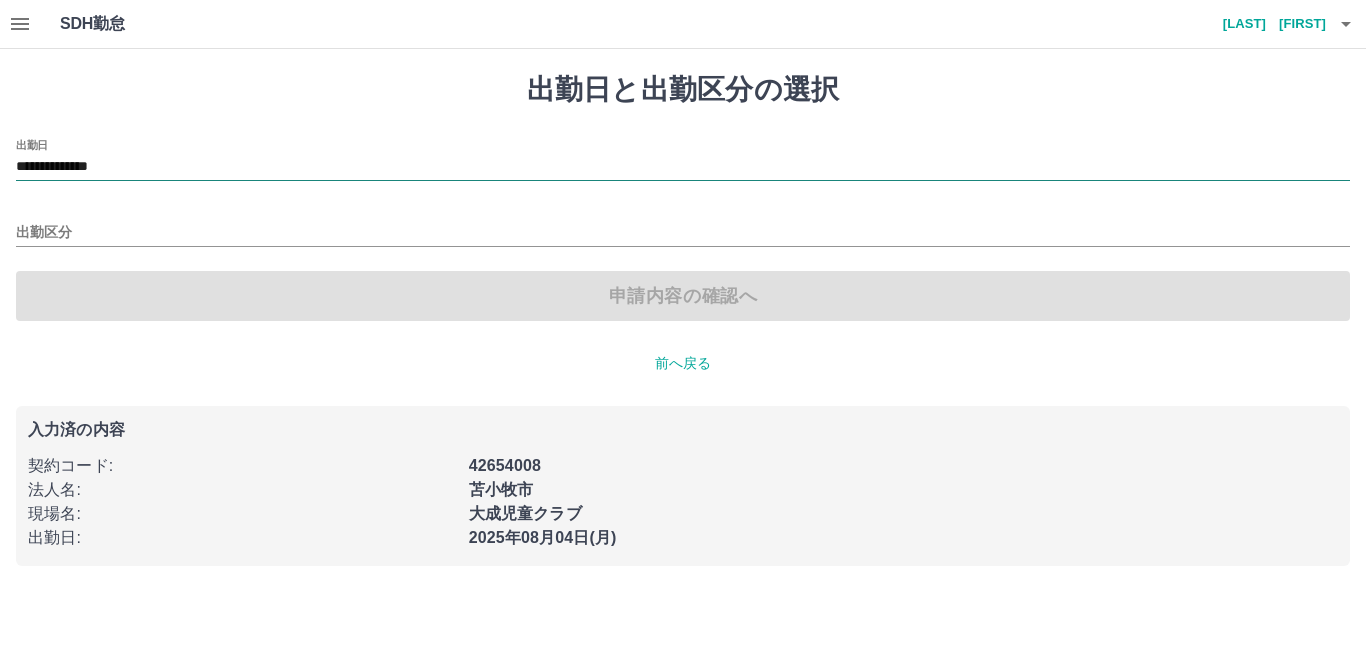 click on "**********" at bounding box center (683, 167) 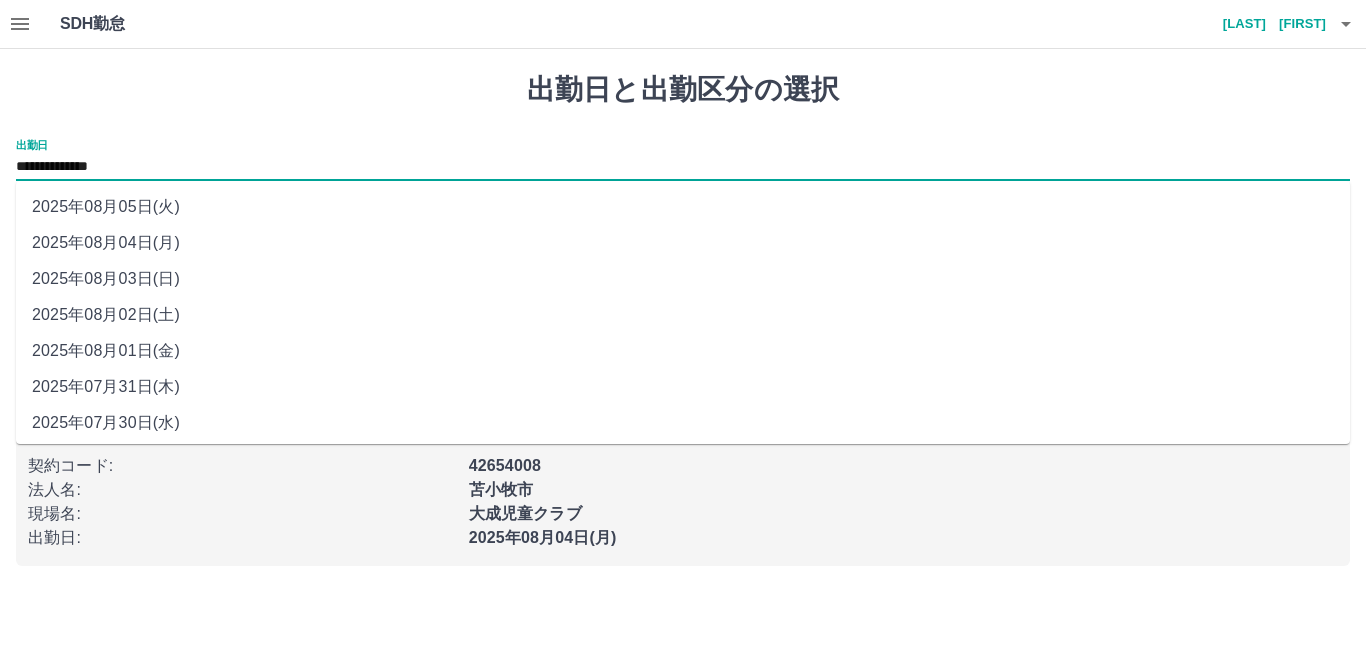 click on "2025年08月03日(日)" at bounding box center [683, 279] 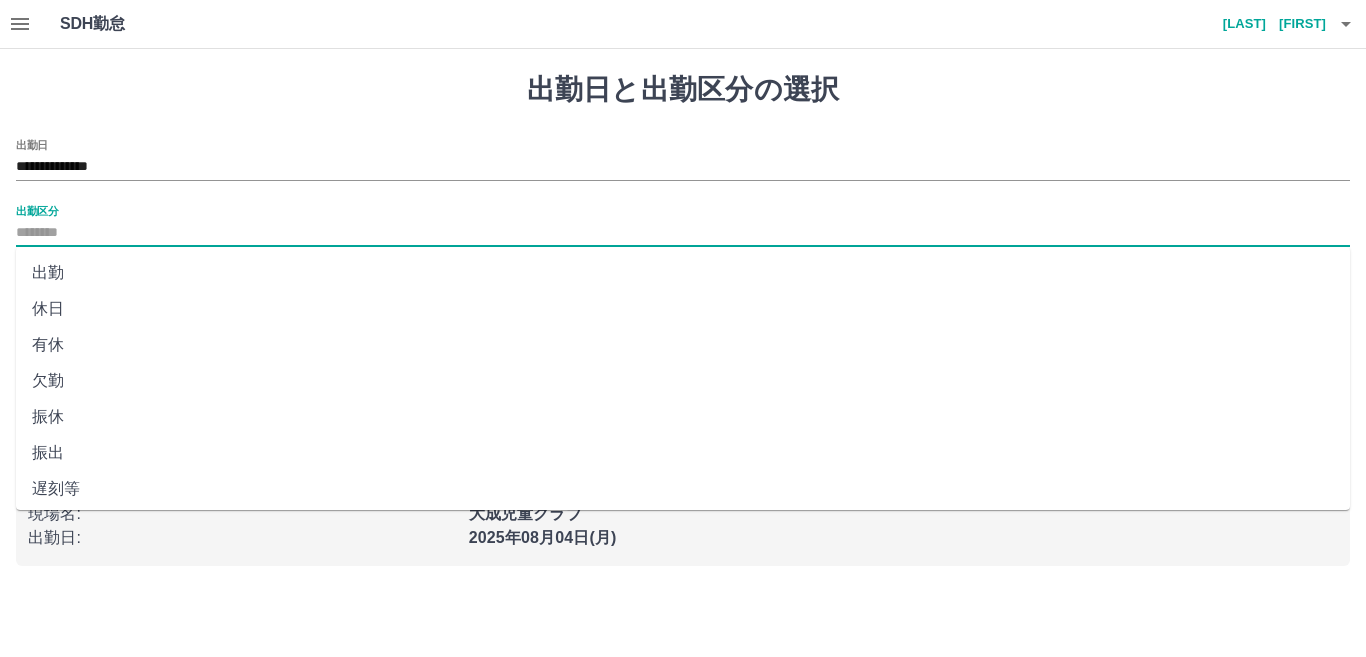 click on "出勤区分" at bounding box center [683, 233] 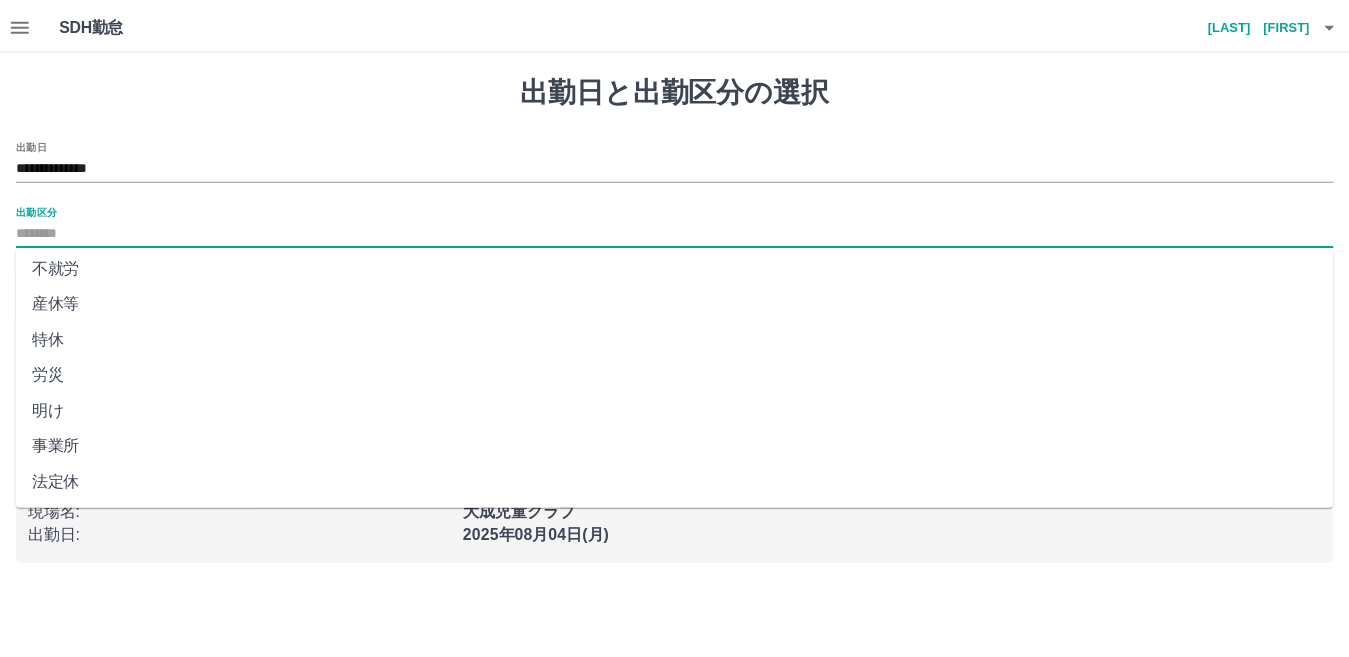 scroll, scrollTop: 400, scrollLeft: 0, axis: vertical 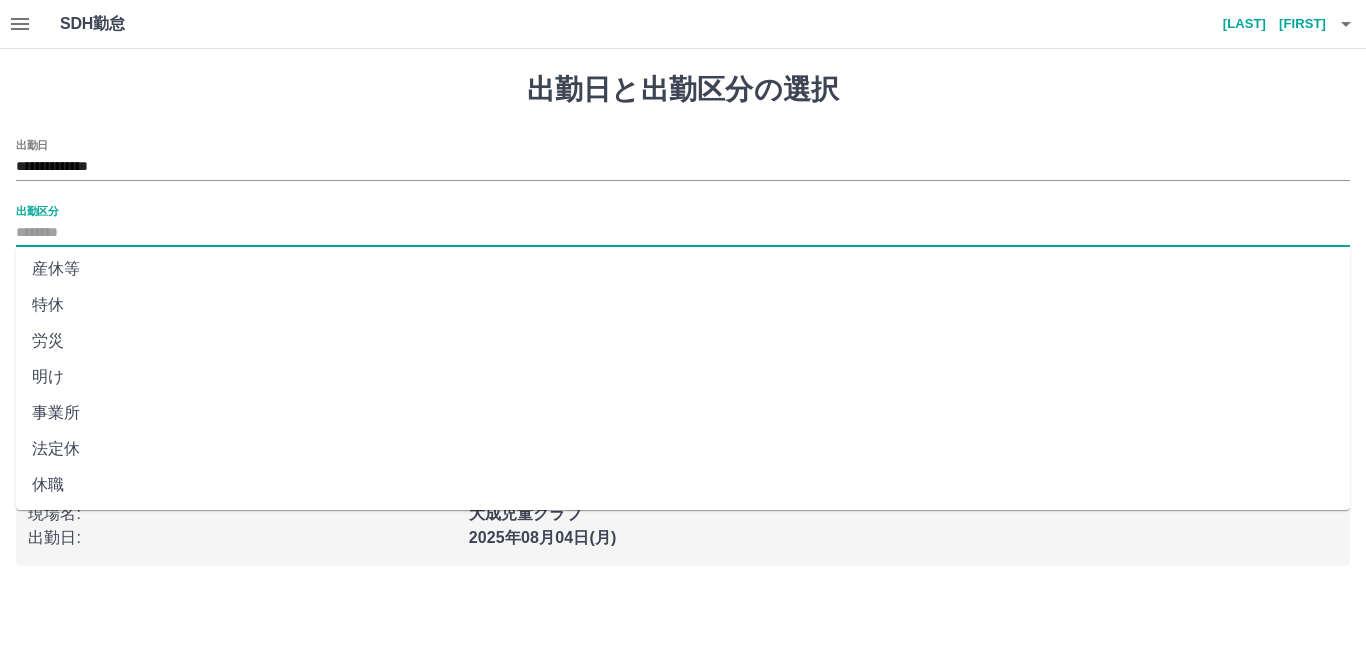 click on "法定休" at bounding box center (683, 449) 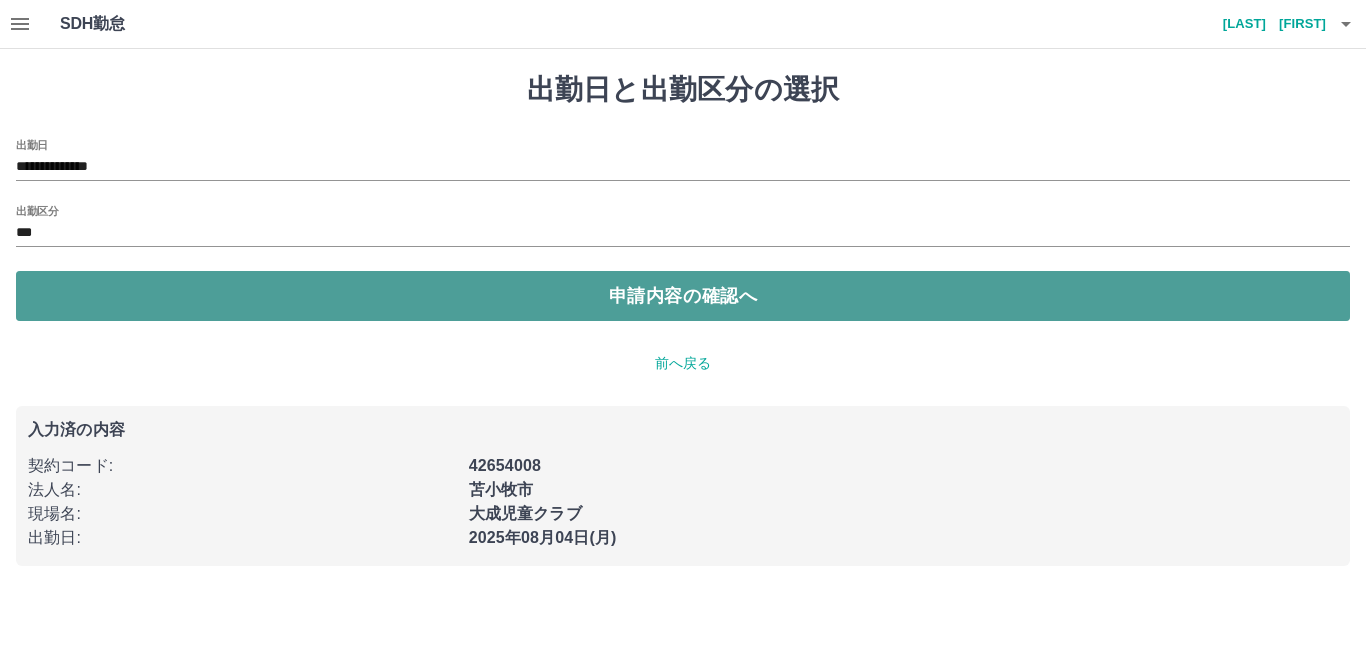 click on "申請内容の確認へ" at bounding box center [683, 296] 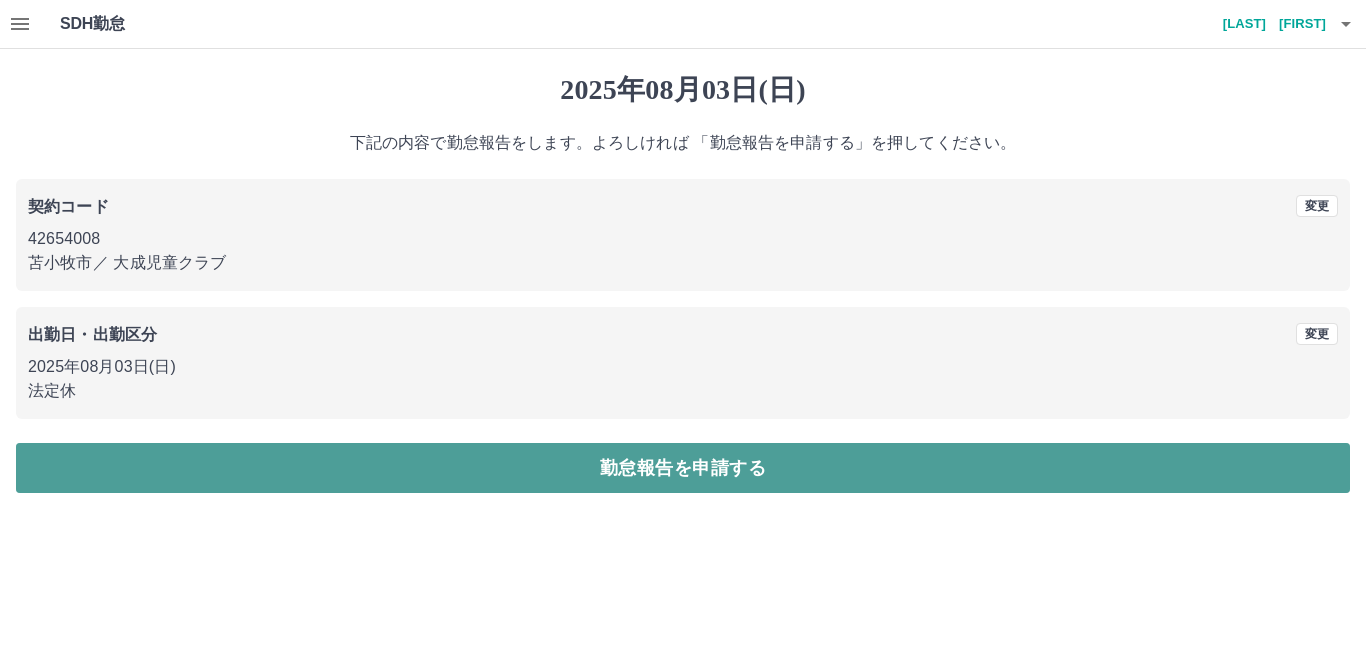 click on "勤怠報告を申請する" at bounding box center (683, 468) 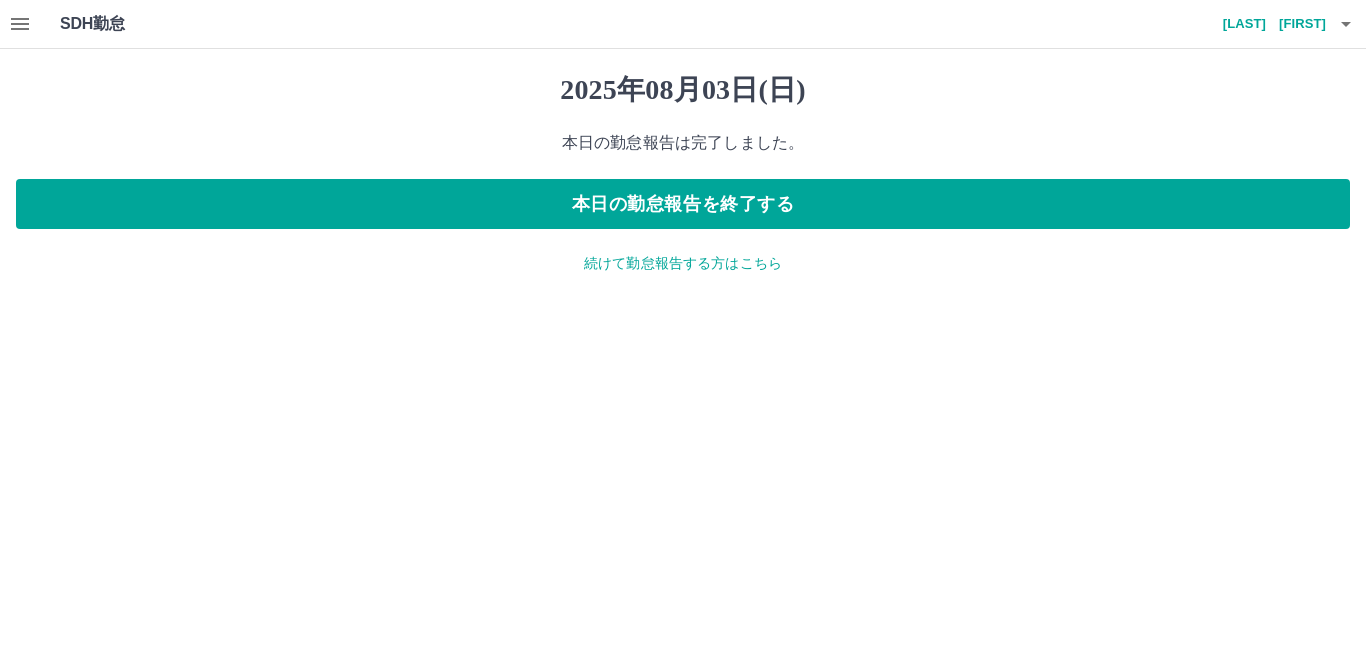 click on "続けて勤怠報告する方はこちら" at bounding box center [683, 263] 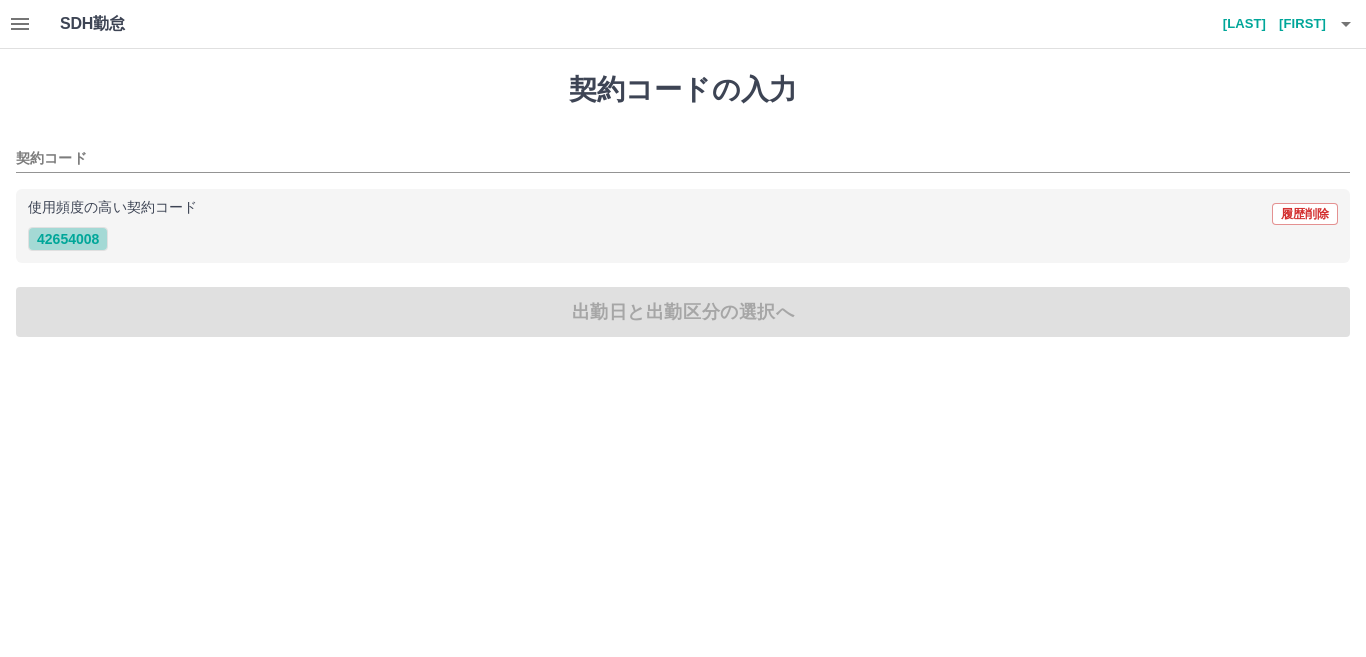 click on "42654008" at bounding box center [68, 239] 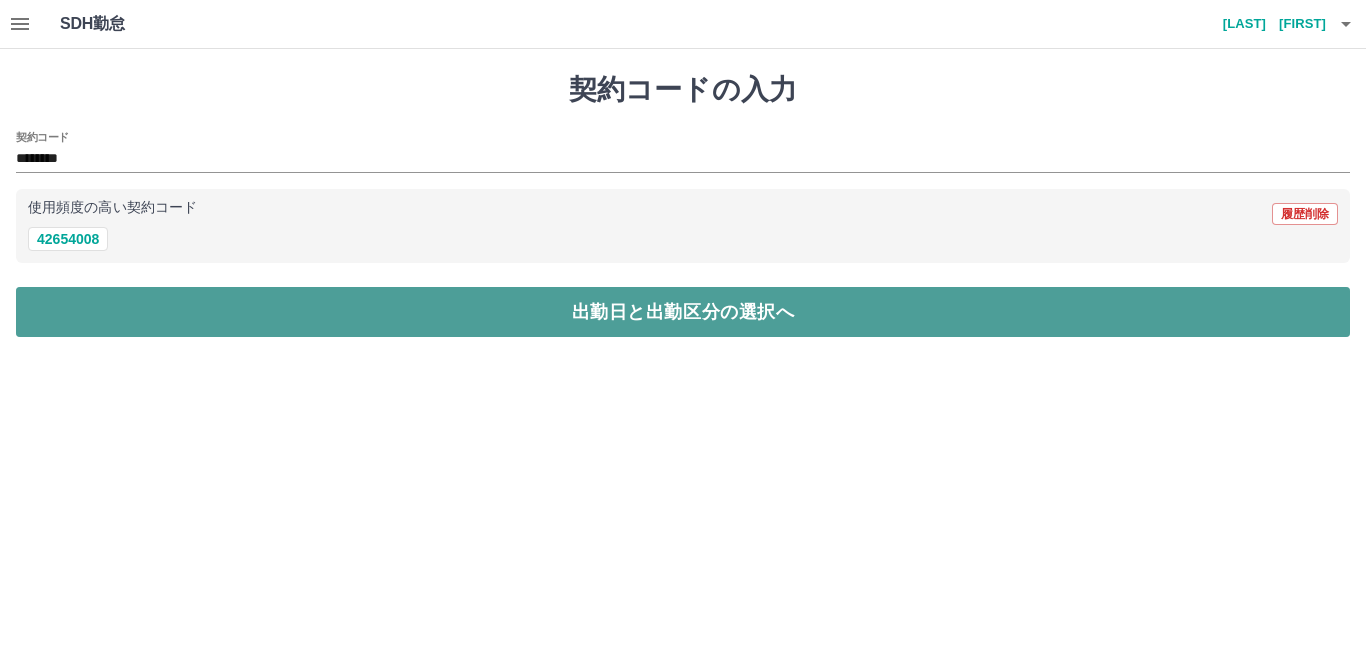 click on "出勤日と出勤区分の選択へ" at bounding box center [683, 312] 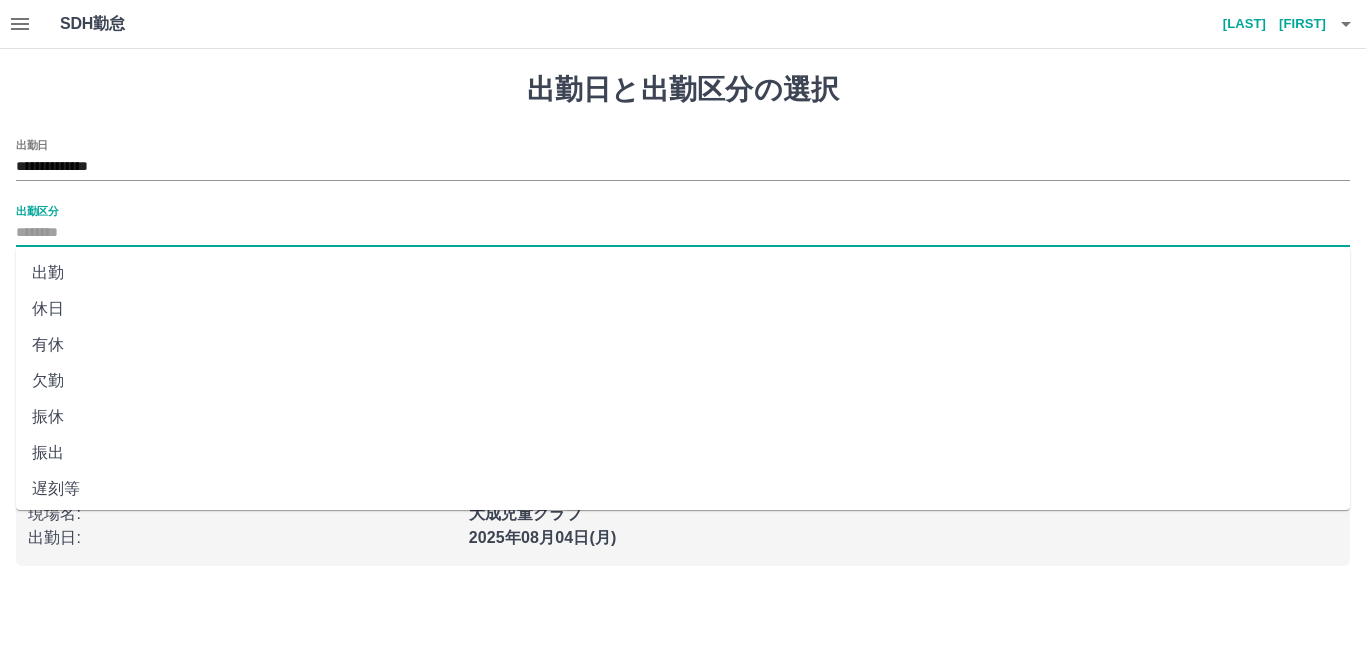 click on "出勤区分" at bounding box center (683, 233) 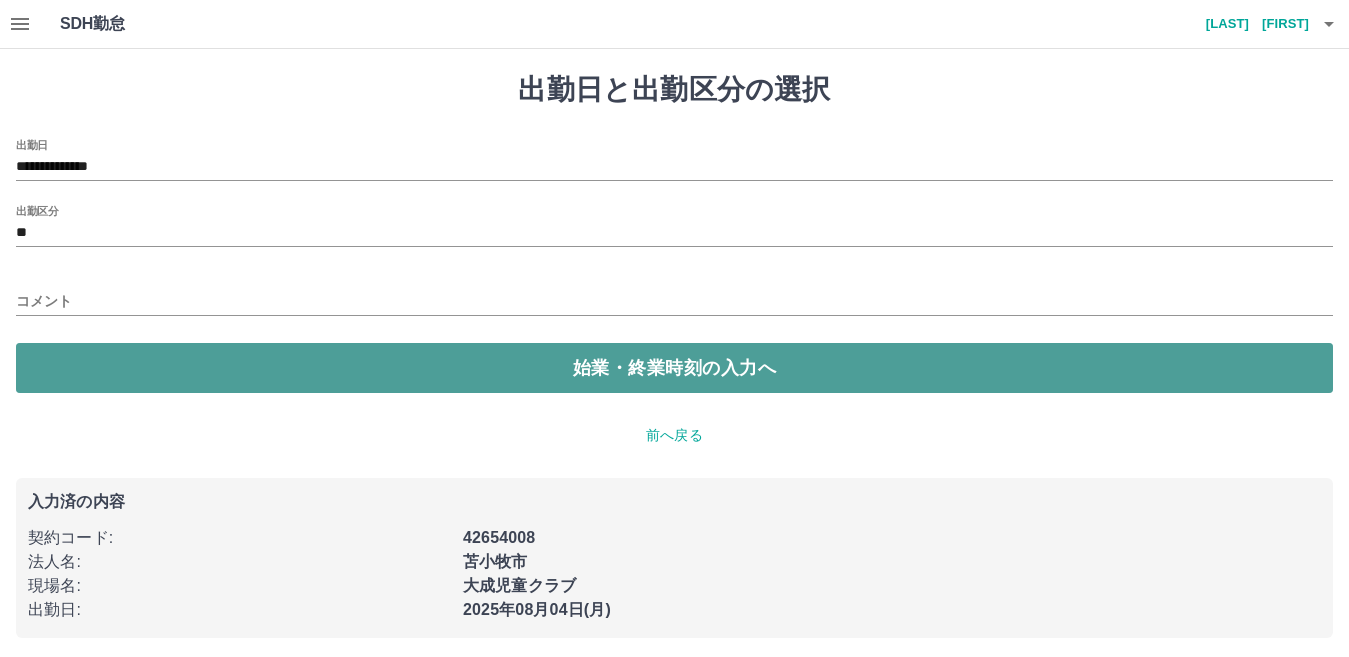 click on "始業・終業時刻の入力へ" at bounding box center [674, 368] 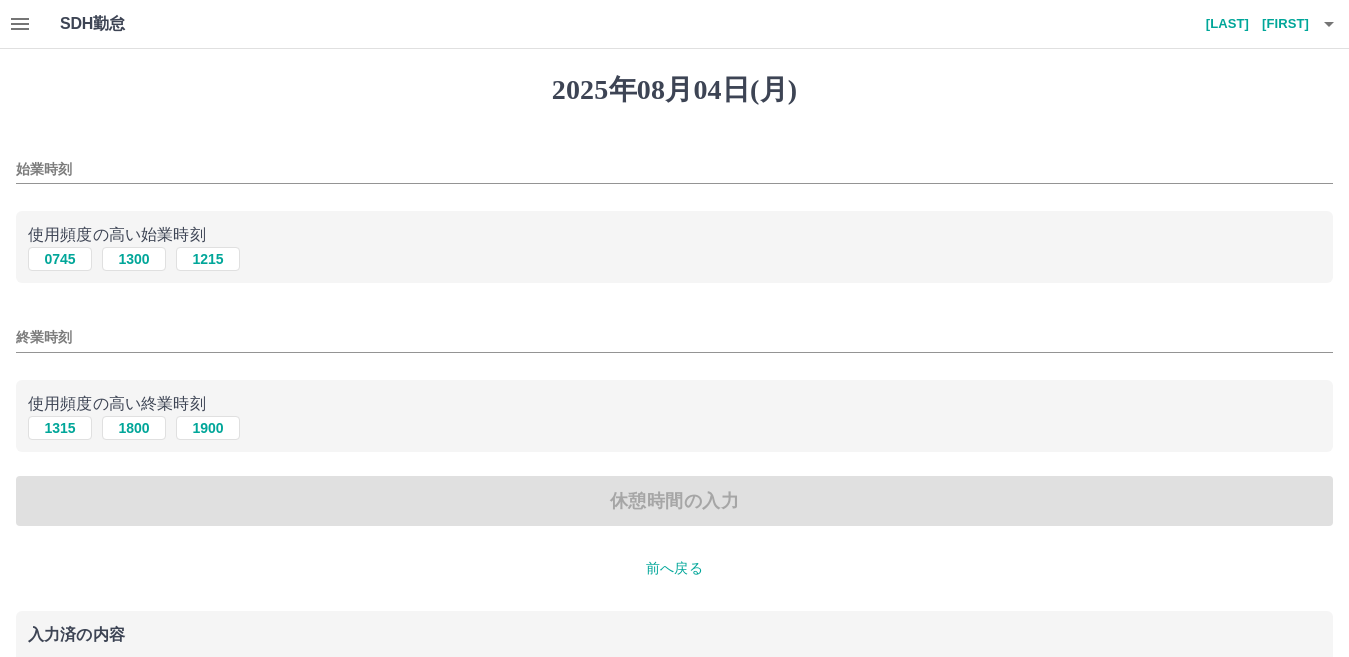 click on "0745 1300 1215" at bounding box center [674, 259] 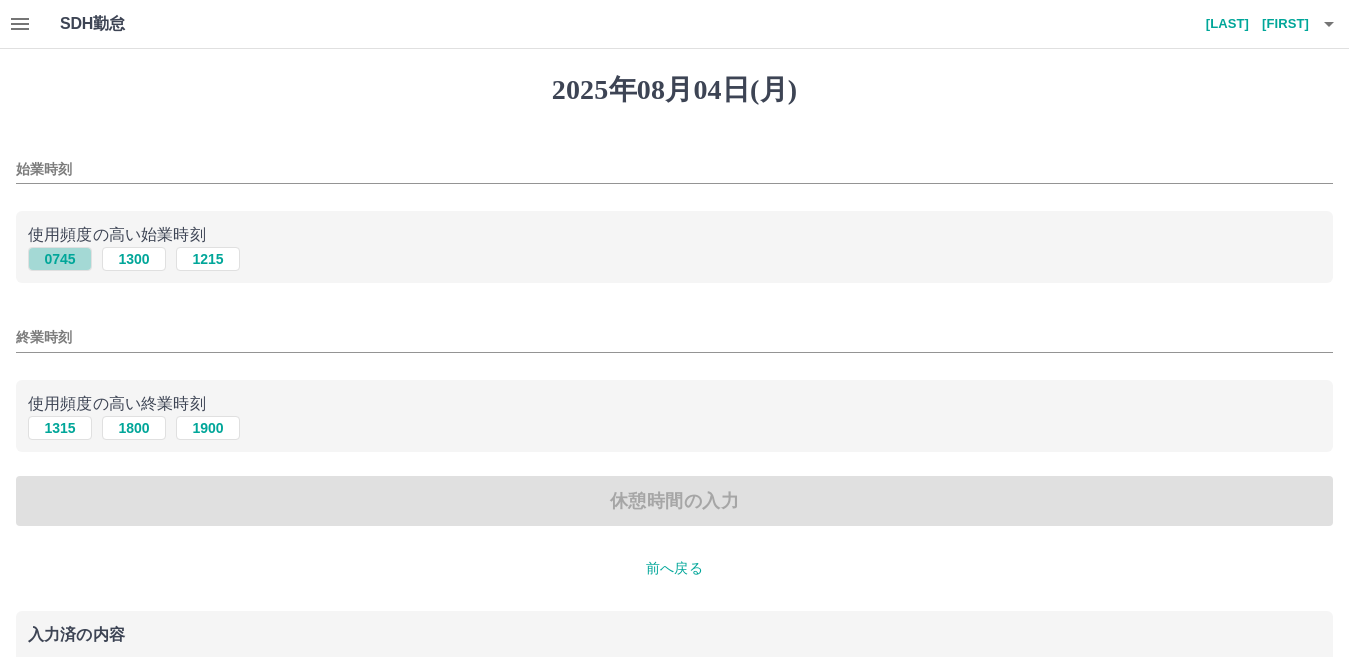 click on "0745" at bounding box center [60, 259] 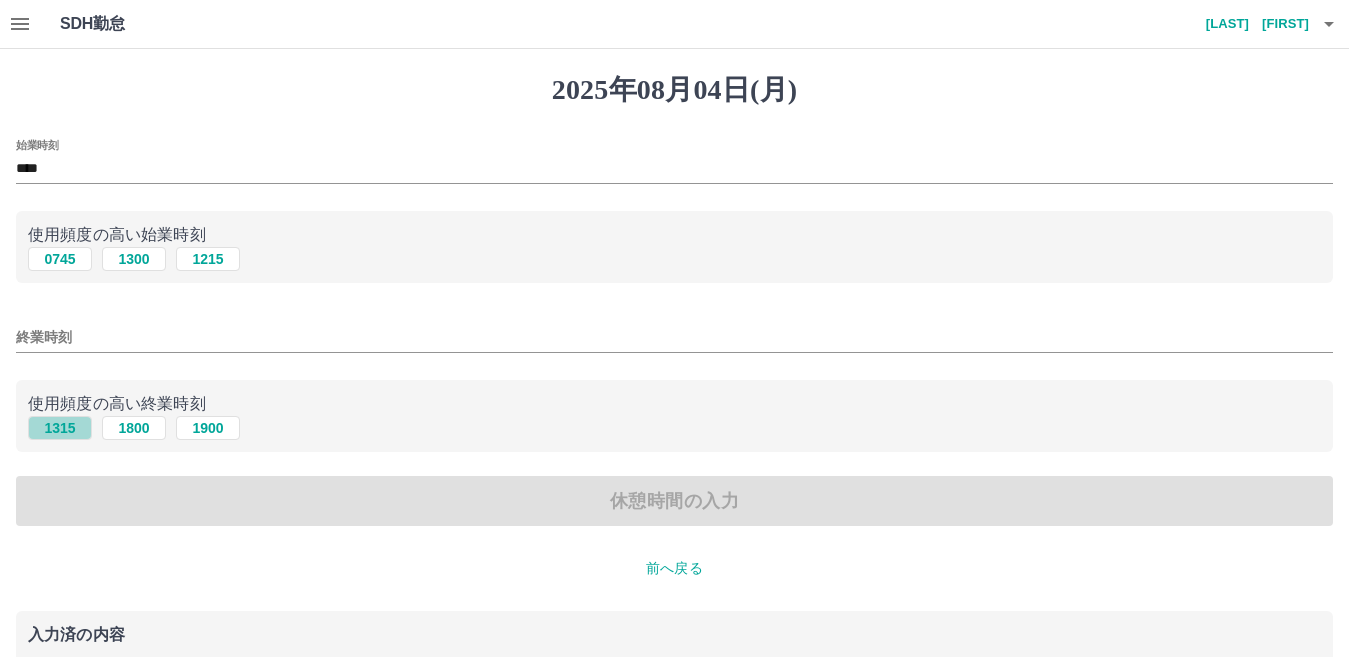 click on "1315" at bounding box center [60, 428] 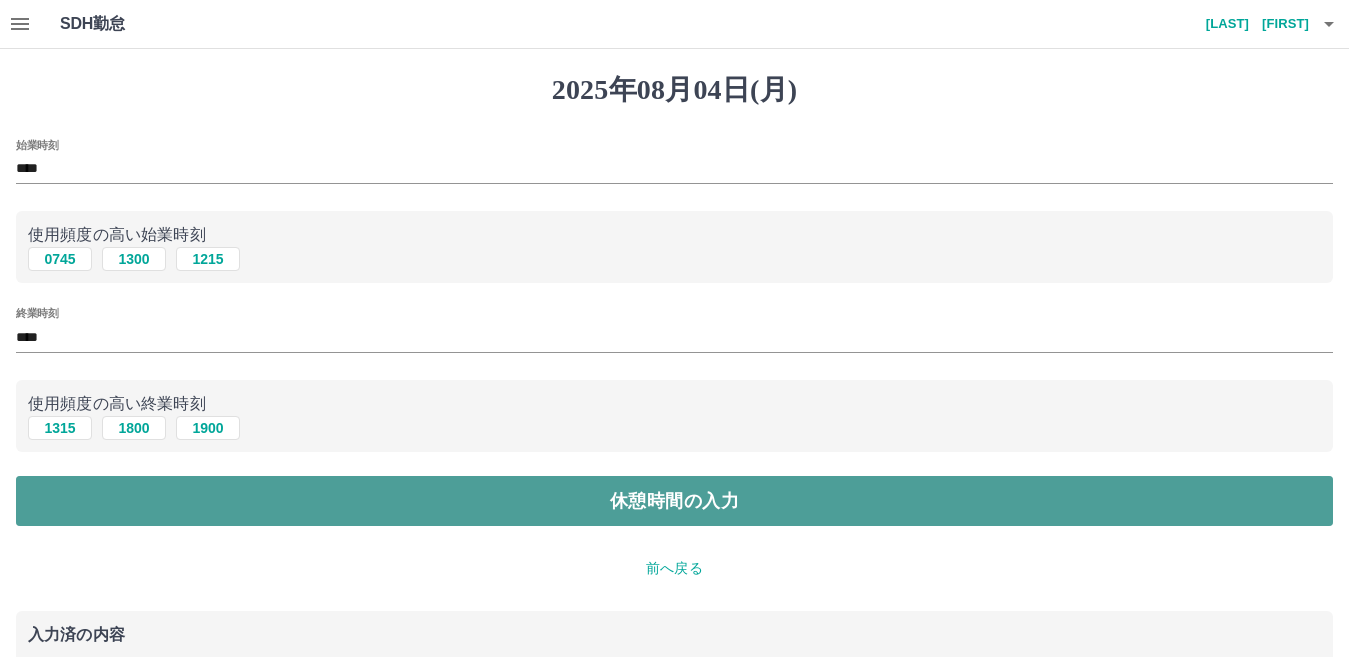 click on "休憩時間の入力" at bounding box center [674, 501] 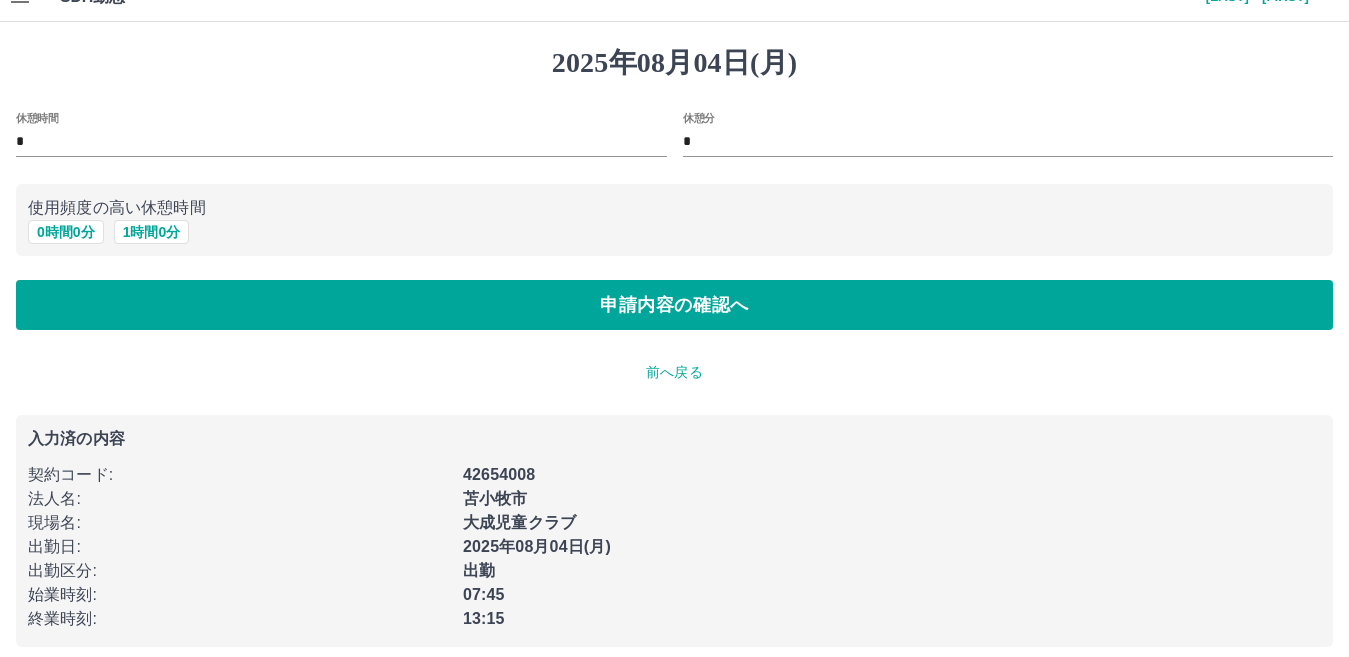 scroll, scrollTop: 42, scrollLeft: 0, axis: vertical 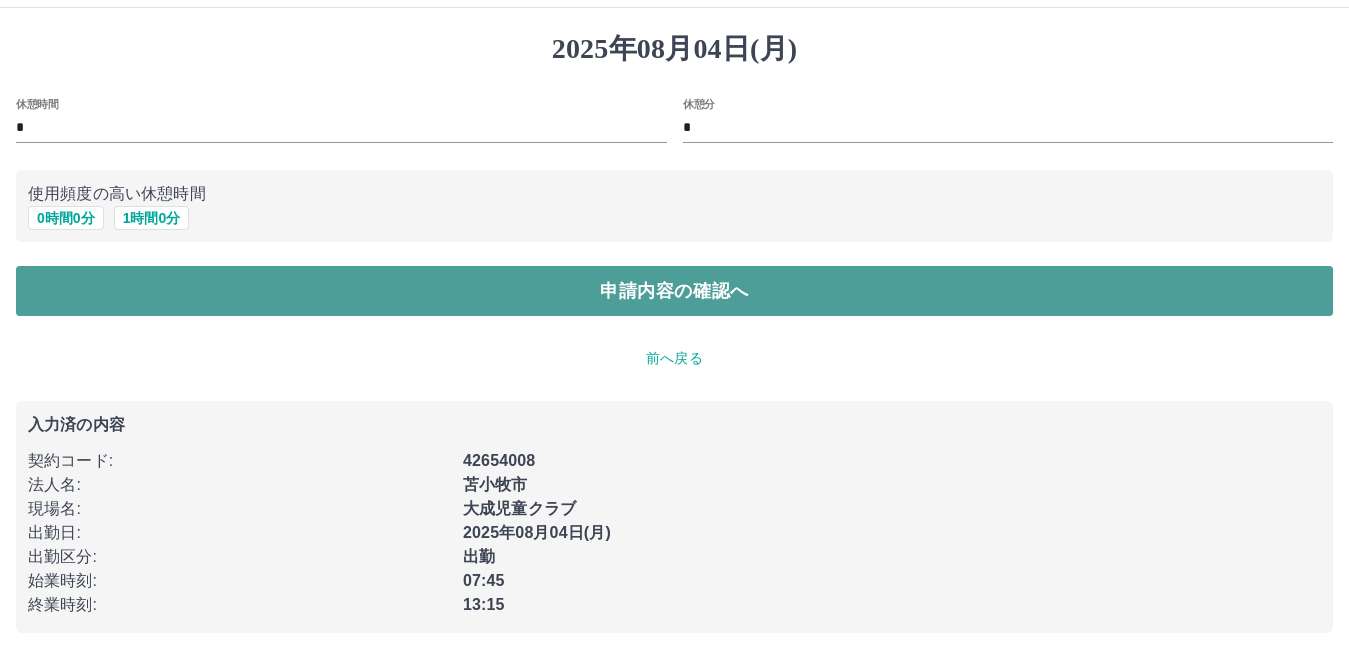 click on "申請内容の確認へ" at bounding box center (674, 291) 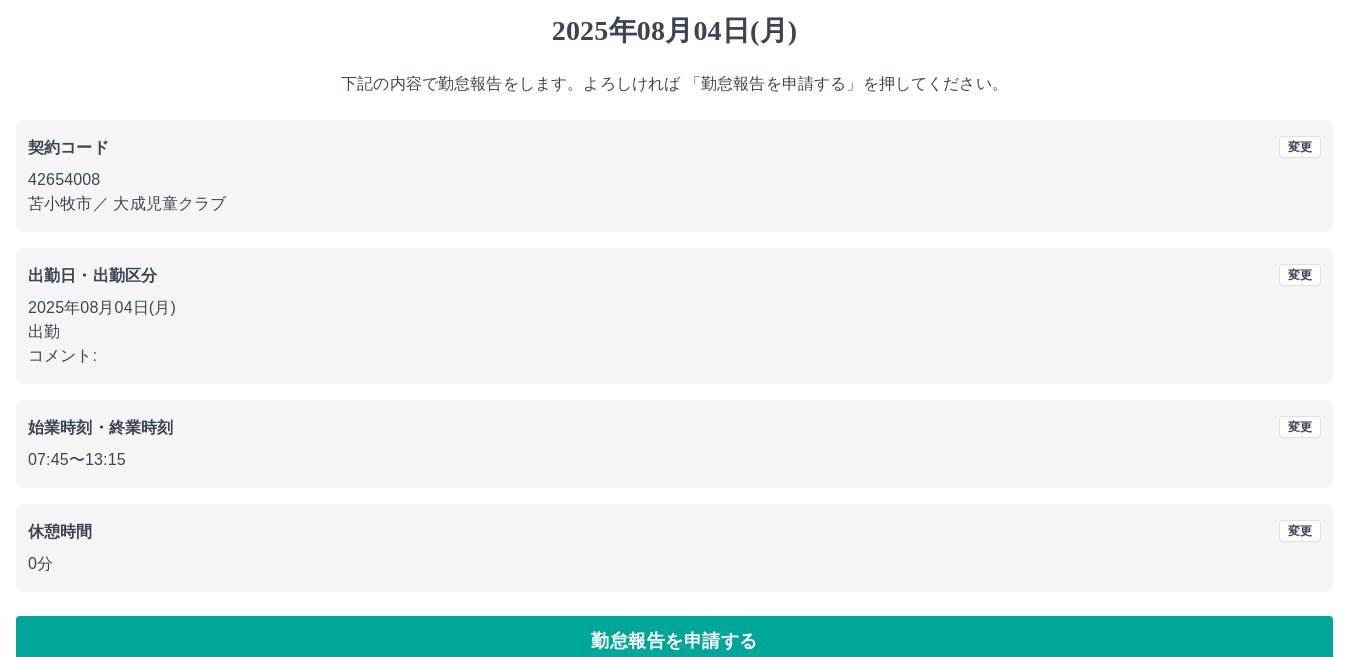 scroll, scrollTop: 92, scrollLeft: 0, axis: vertical 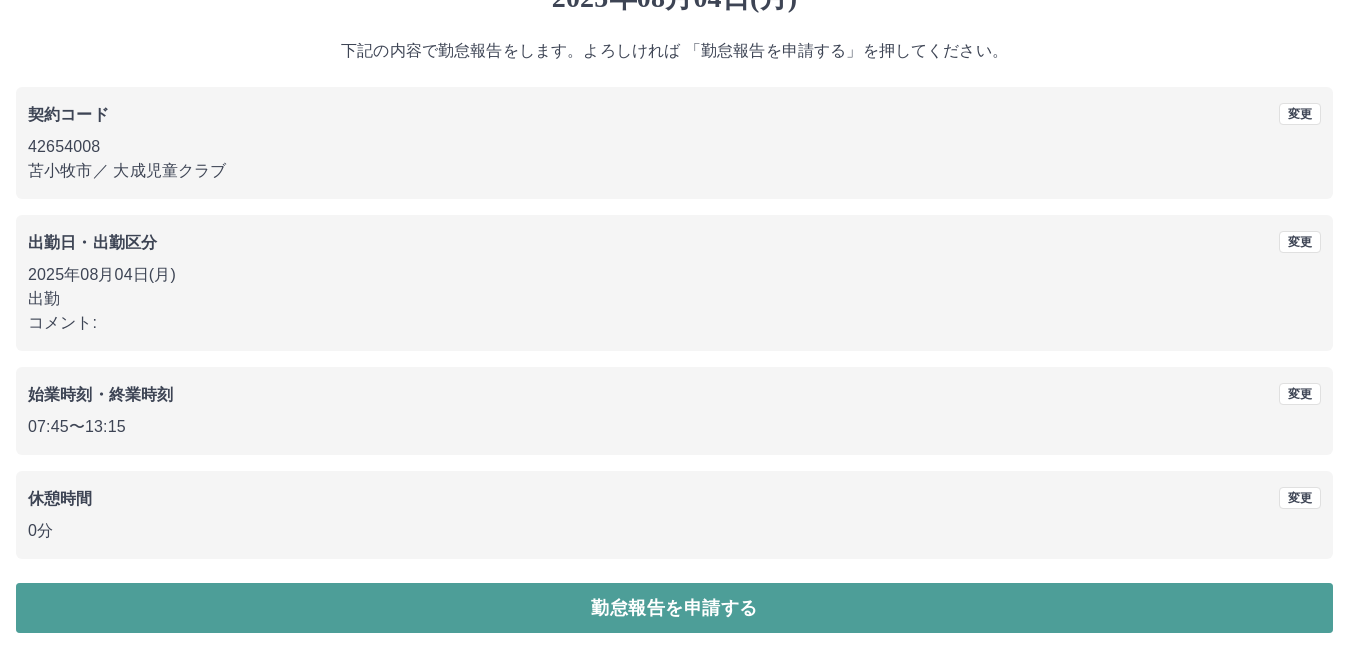 click on "勤怠報告を申請する" at bounding box center [674, 608] 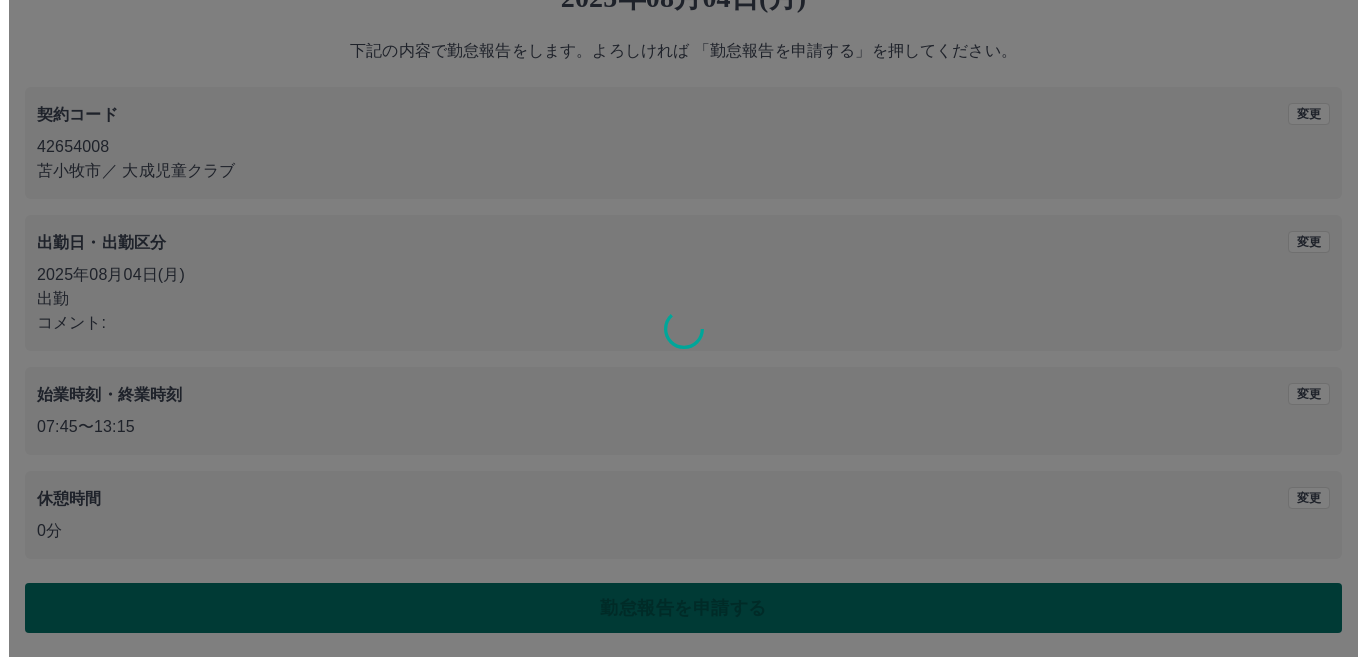 scroll, scrollTop: 0, scrollLeft: 0, axis: both 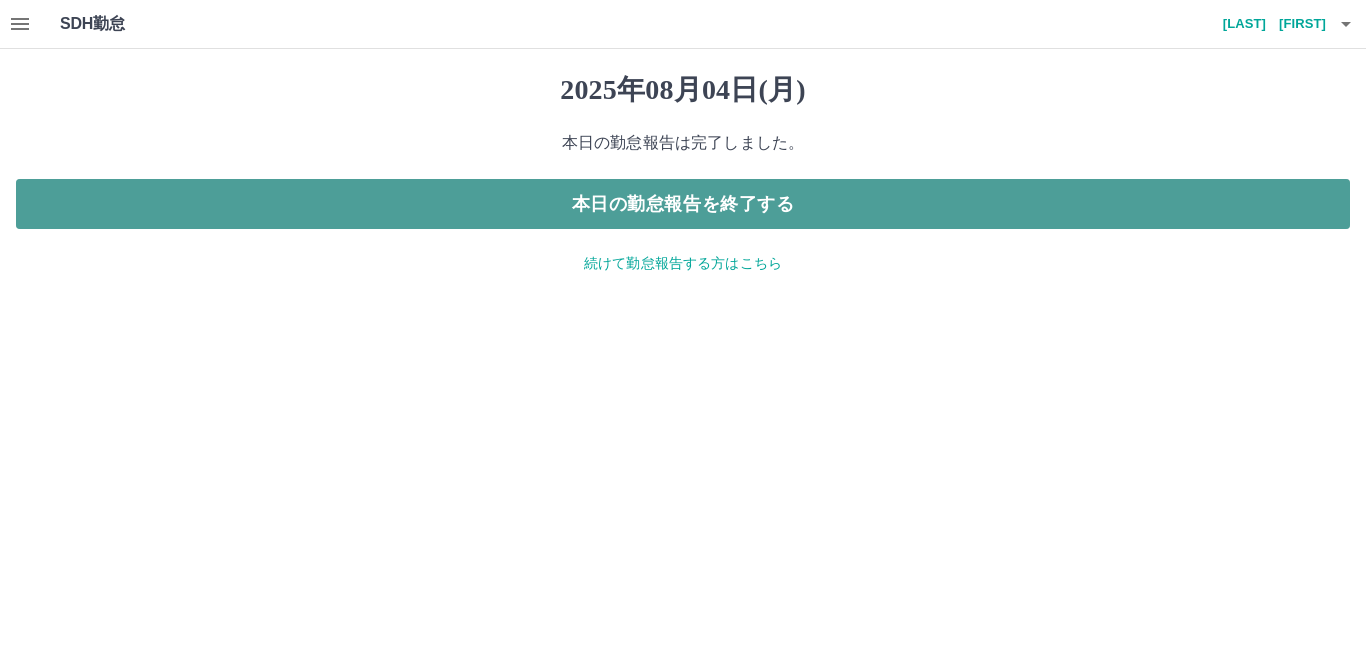 click on "本日の勤怠報告を終了する" at bounding box center [683, 204] 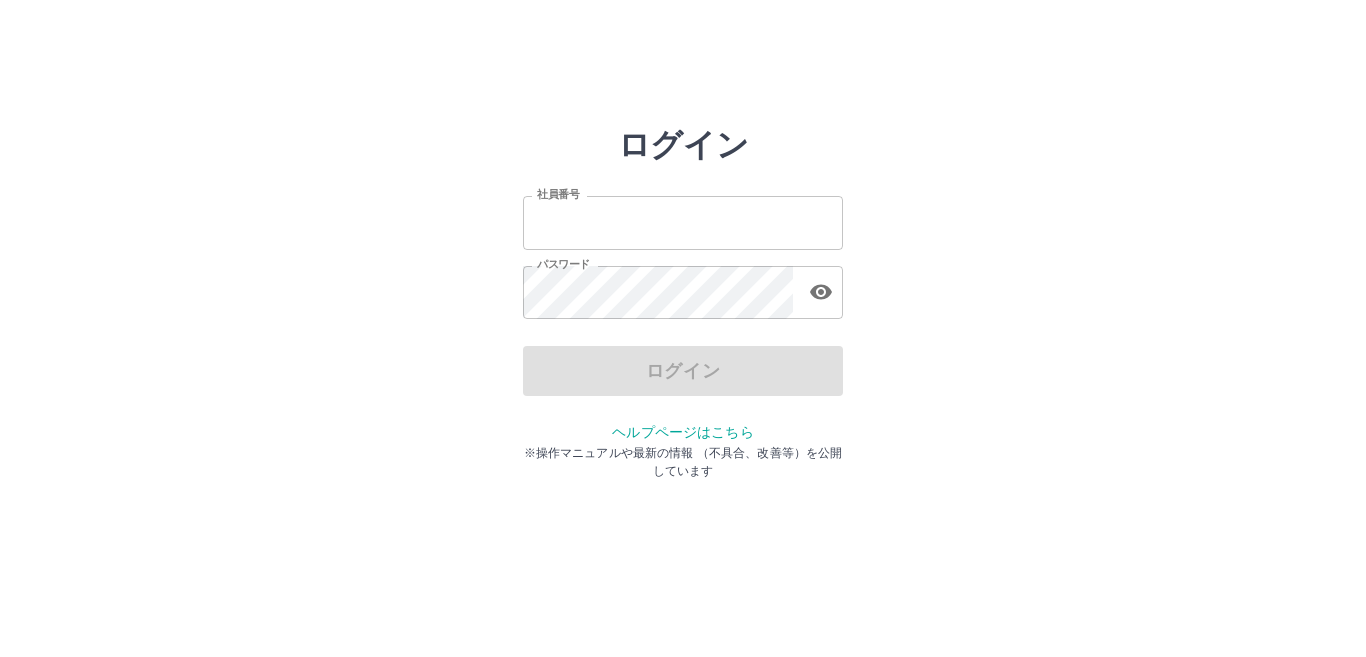 scroll, scrollTop: 0, scrollLeft: 0, axis: both 